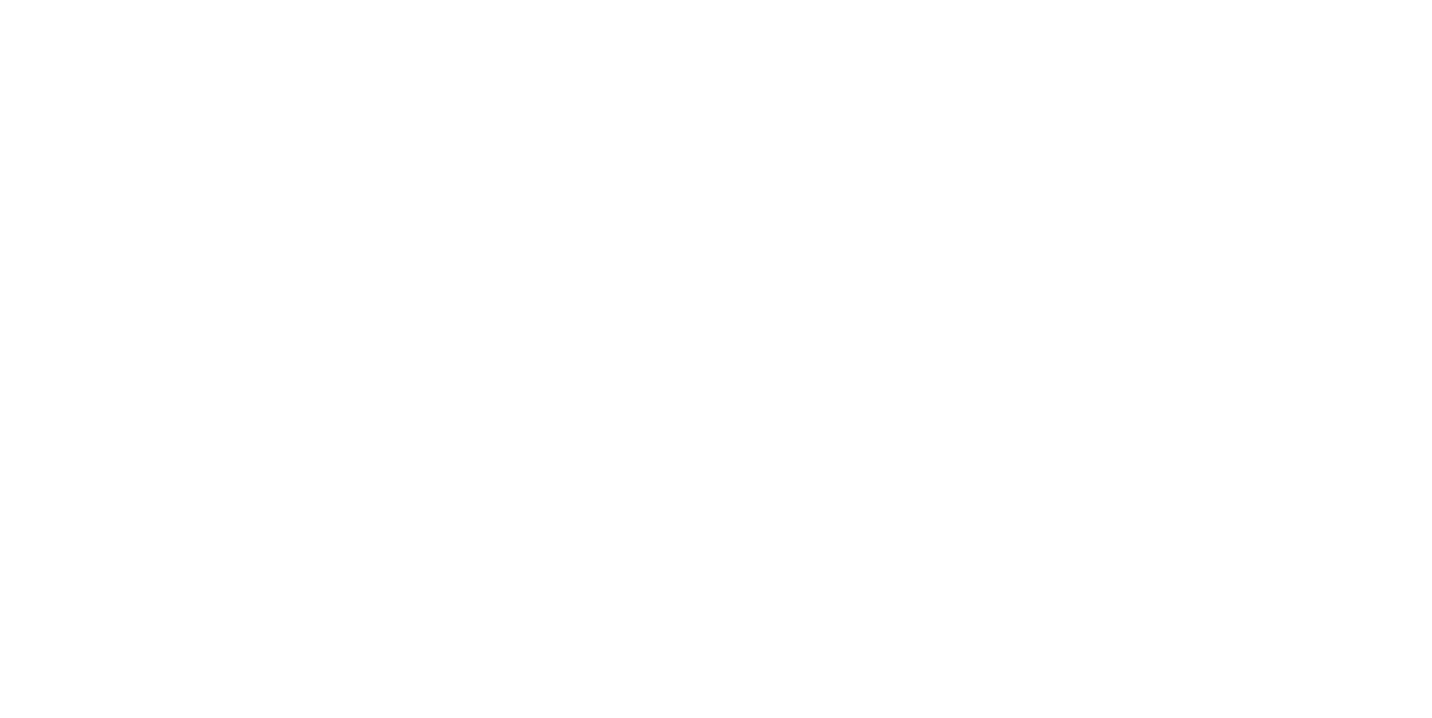 scroll, scrollTop: 0, scrollLeft: 0, axis: both 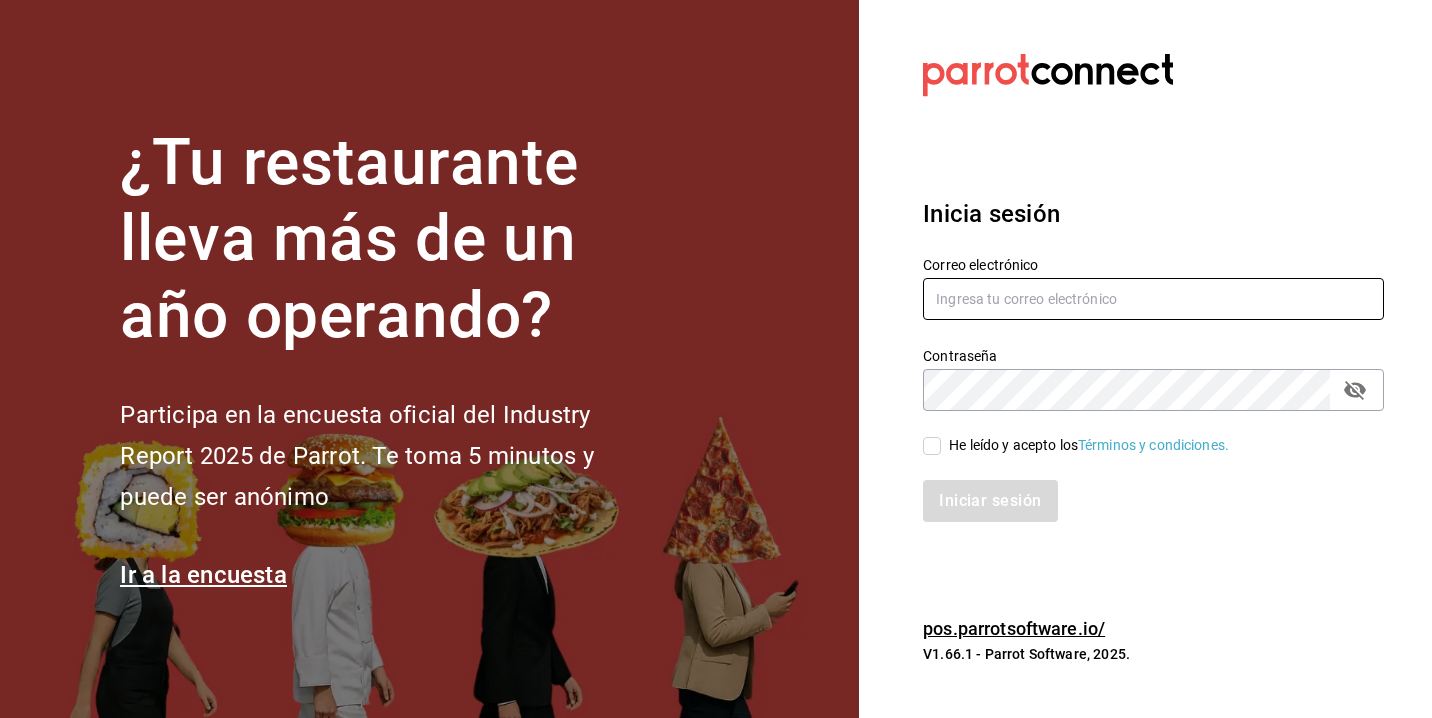 type on "[EMAIL]" 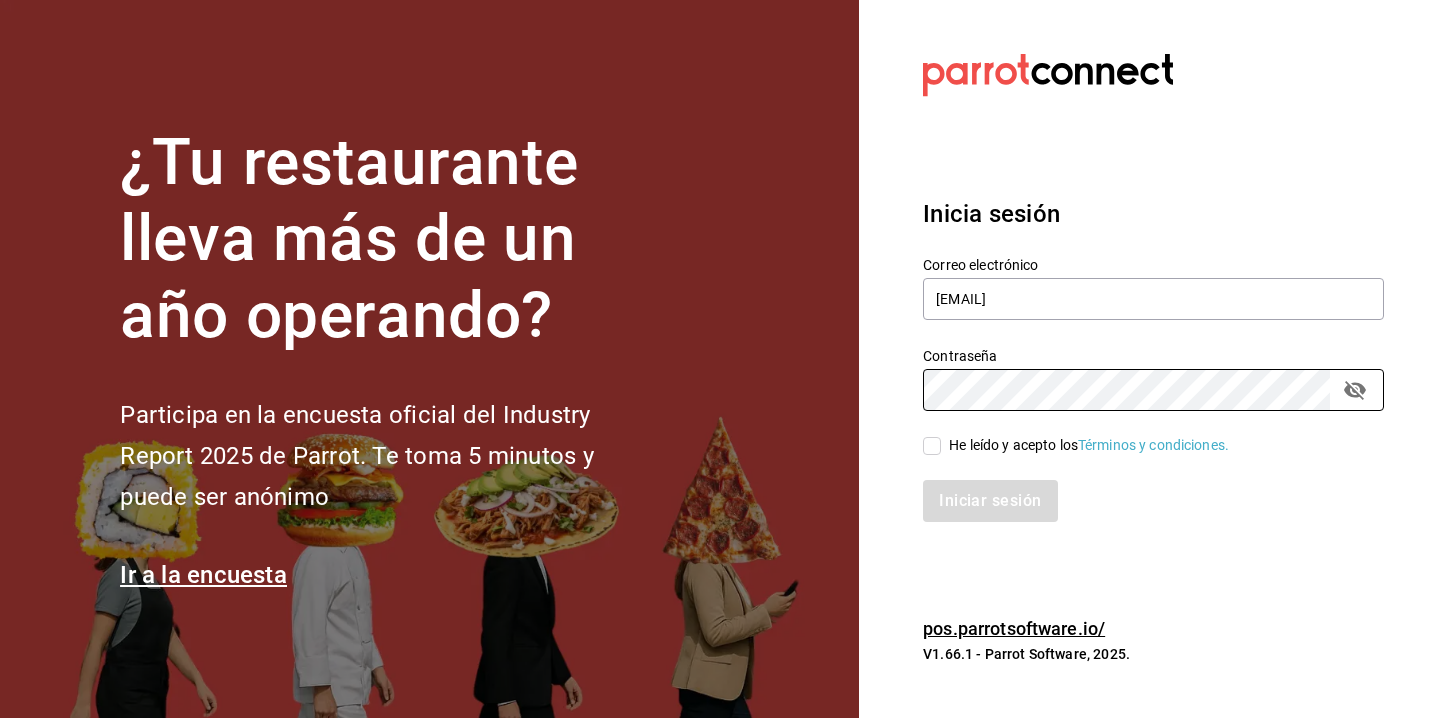 click on "He leído y acepto los  Términos y condiciones." at bounding box center [932, 446] 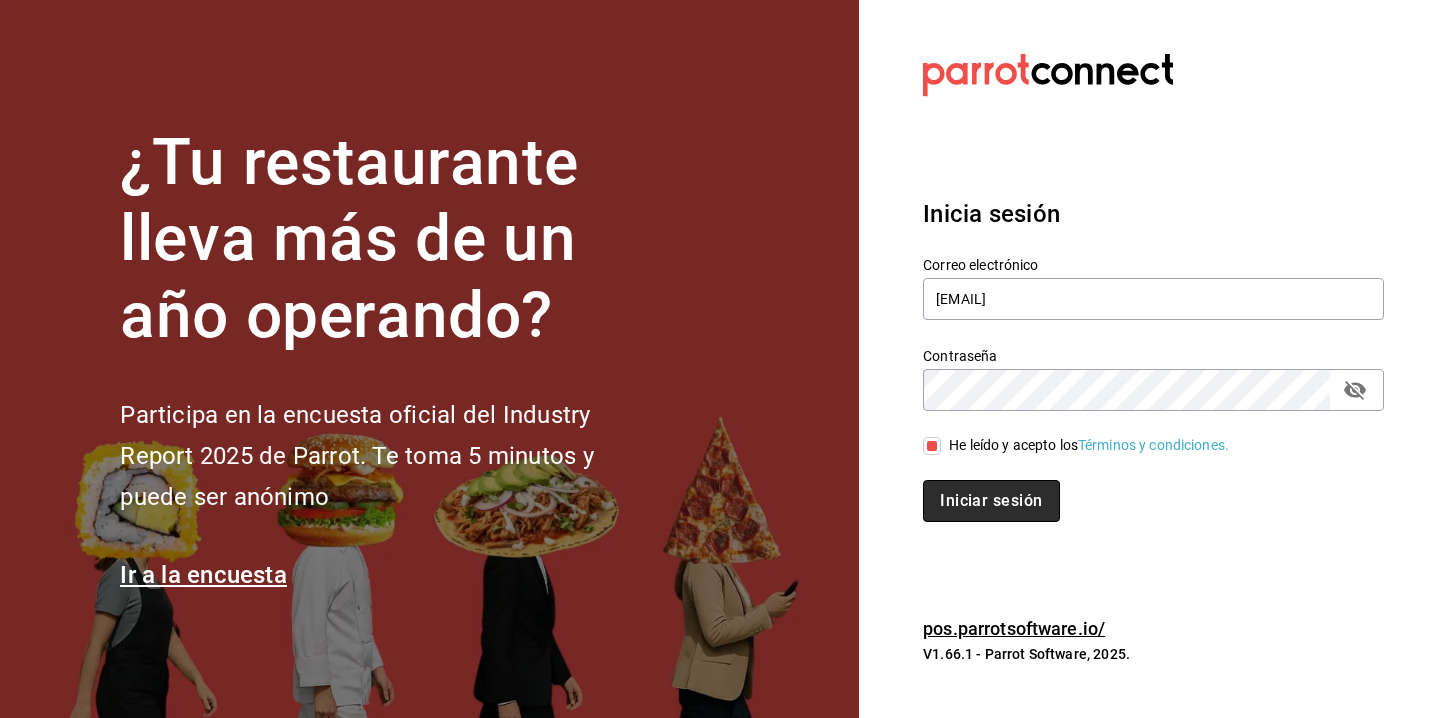 click on "Iniciar sesión" at bounding box center [991, 501] 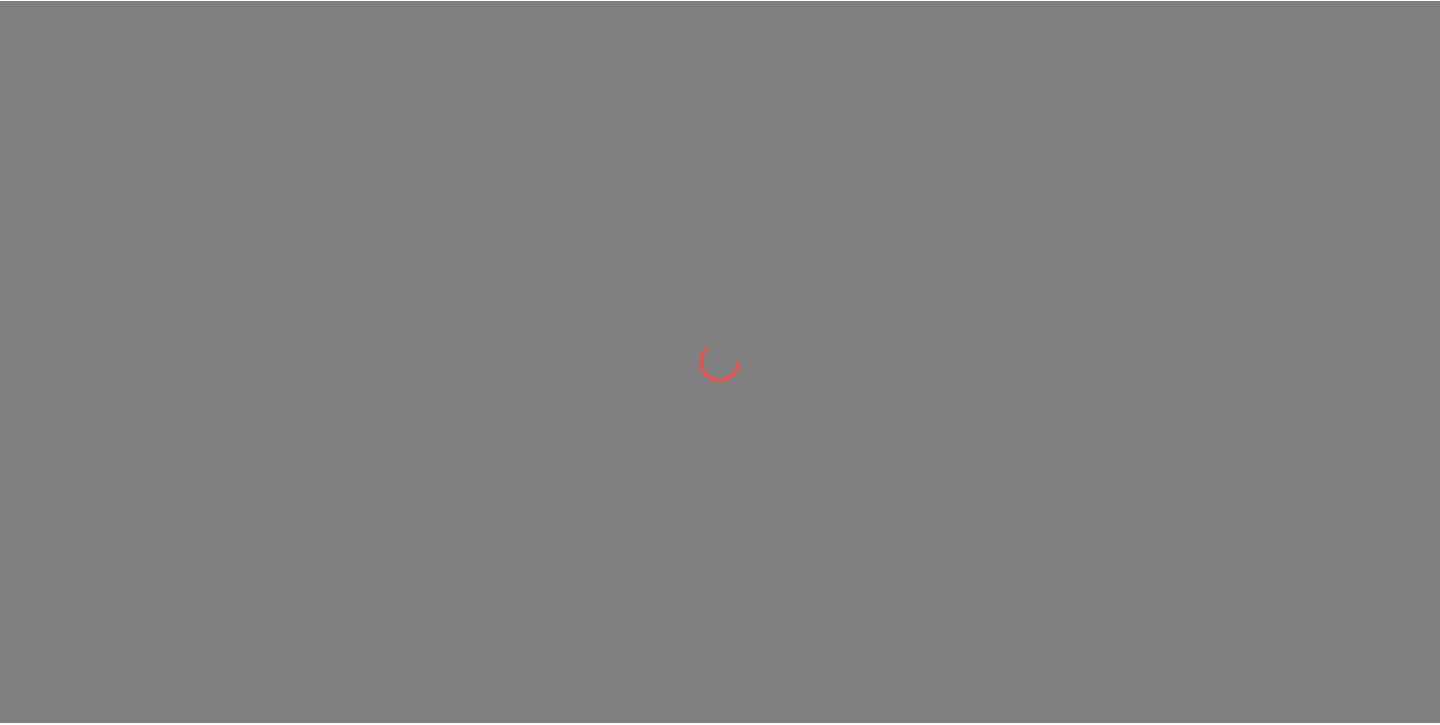 scroll, scrollTop: 0, scrollLeft: 0, axis: both 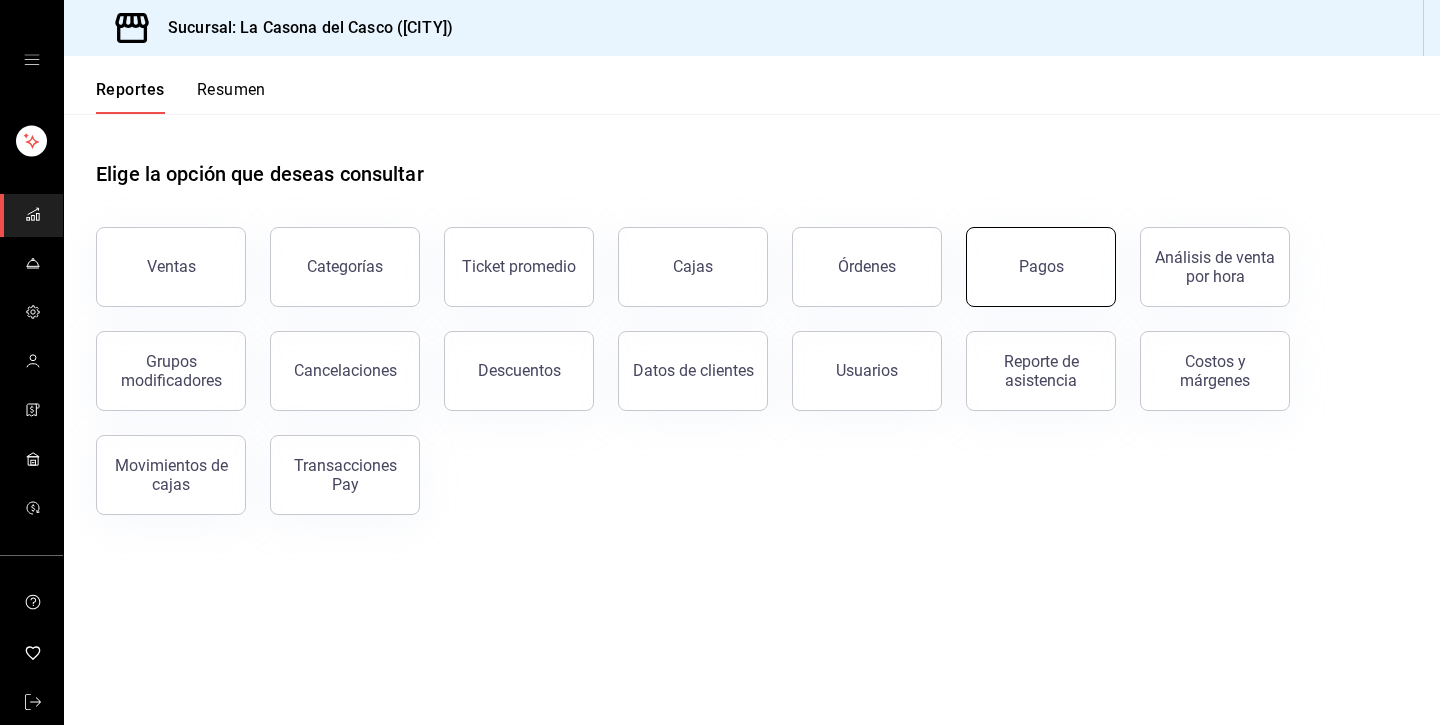 click on "Pagos" at bounding box center [1041, 267] 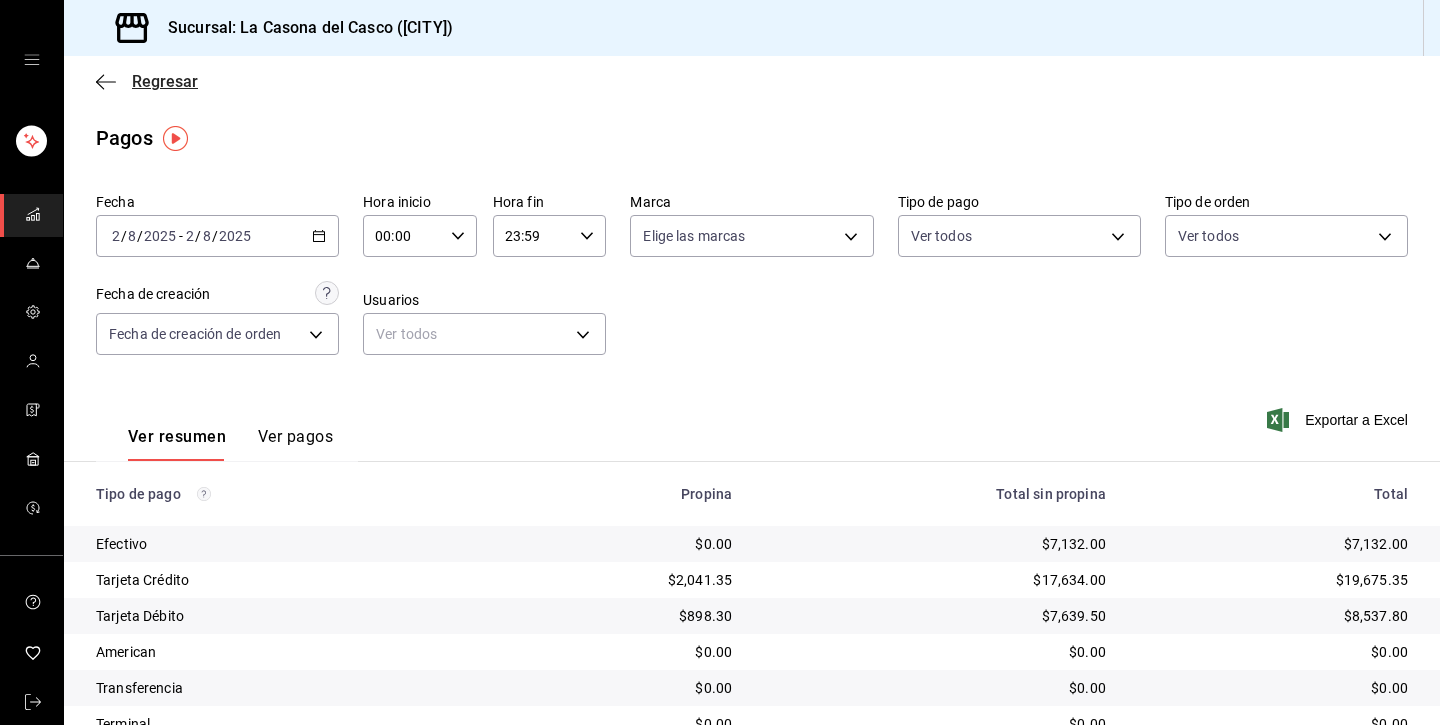 click on "Regresar" at bounding box center [147, 81] 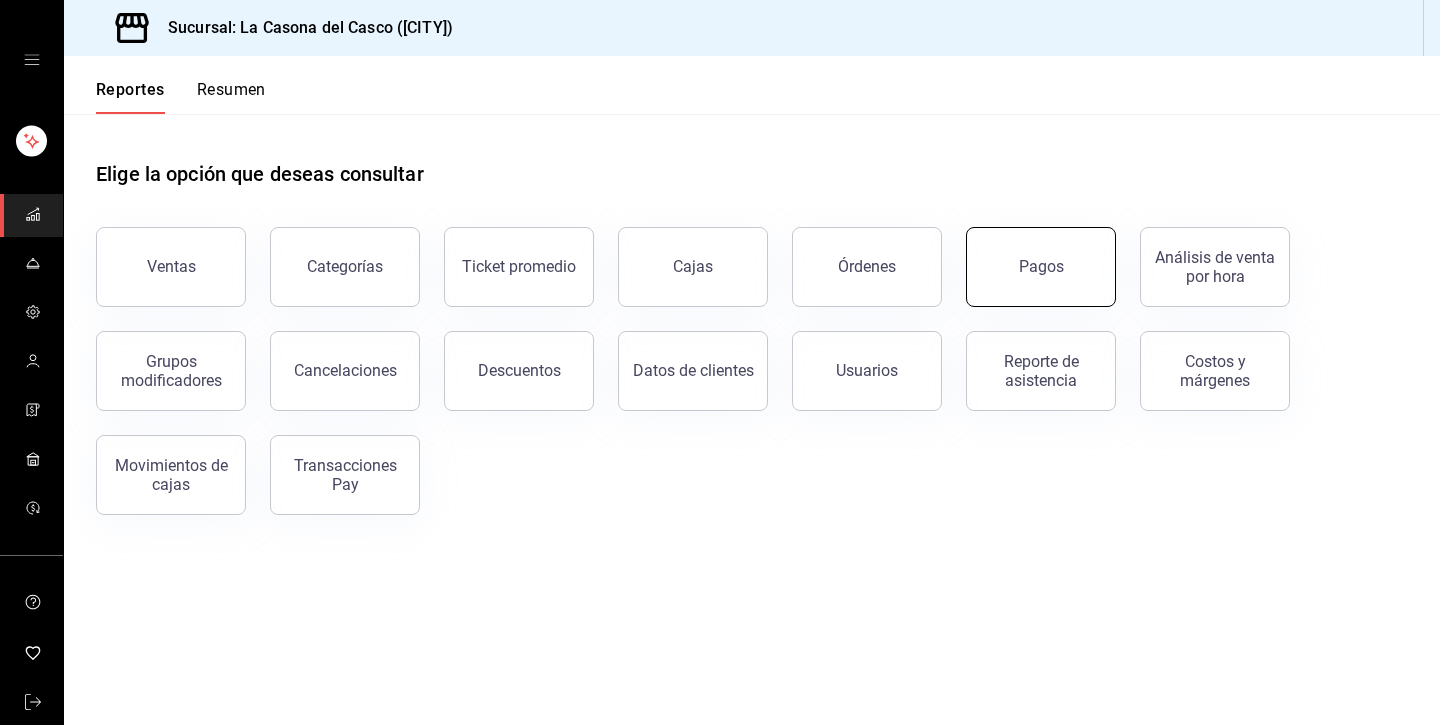 click on "Pagos" at bounding box center (1041, 267) 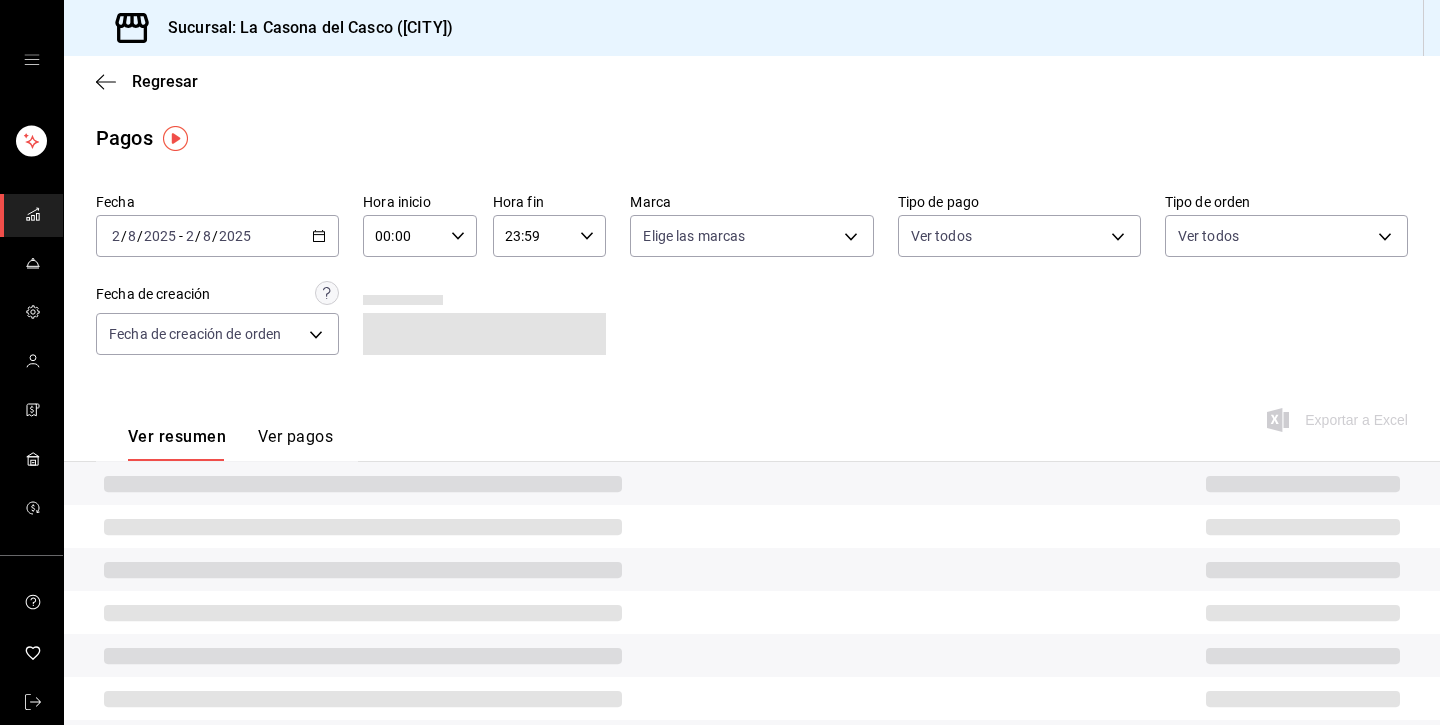 click on "2025-08-02 2 / 8 / 2025 - 2025-08-02 2 / 8 / 2025" at bounding box center [217, 236] 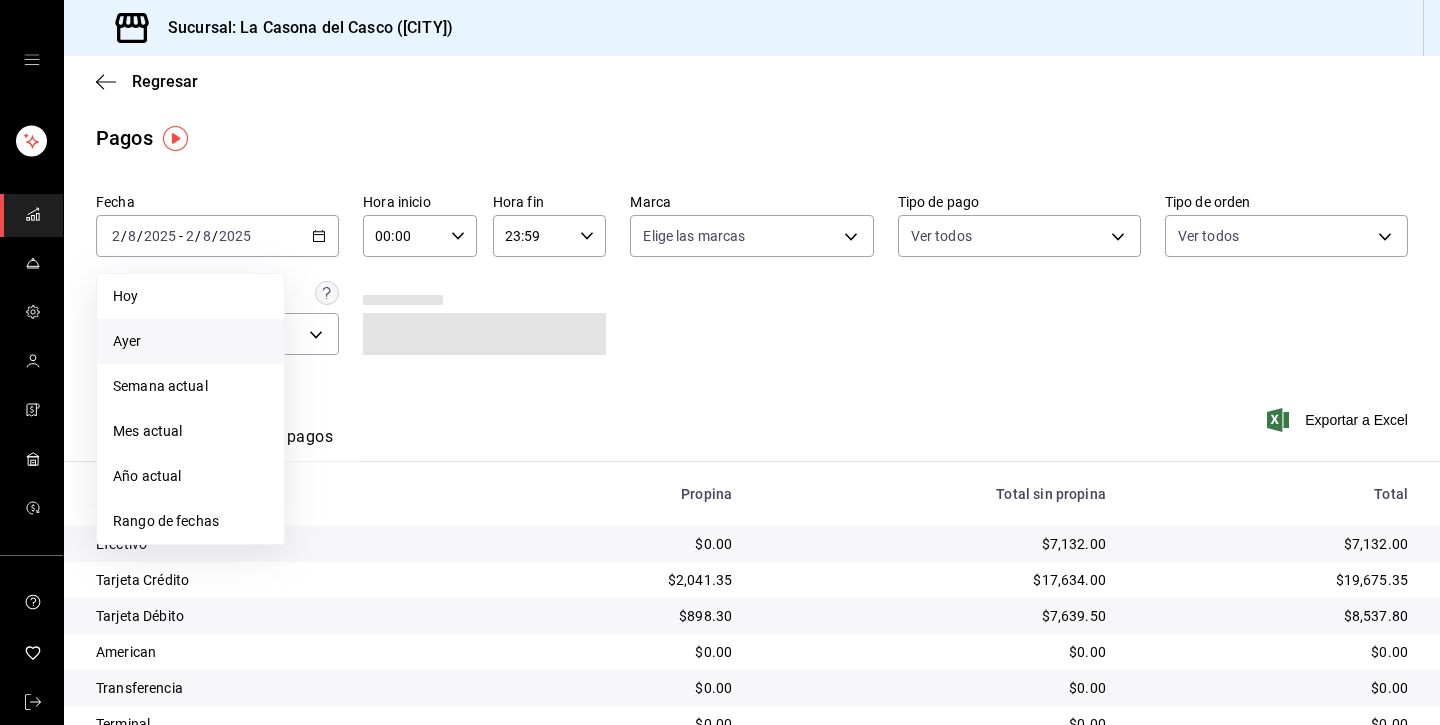click on "Ayer" at bounding box center [190, 341] 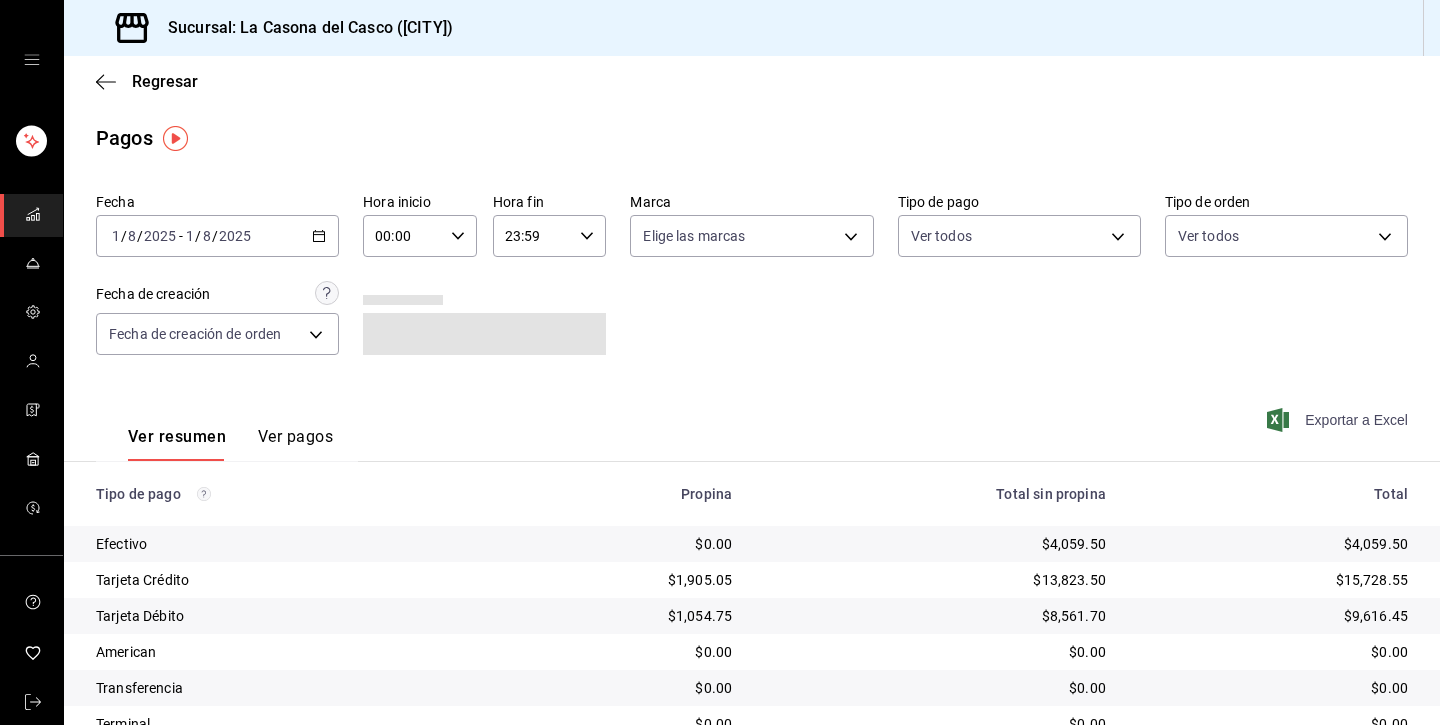 click on "Exportar a Excel" at bounding box center [1339, 420] 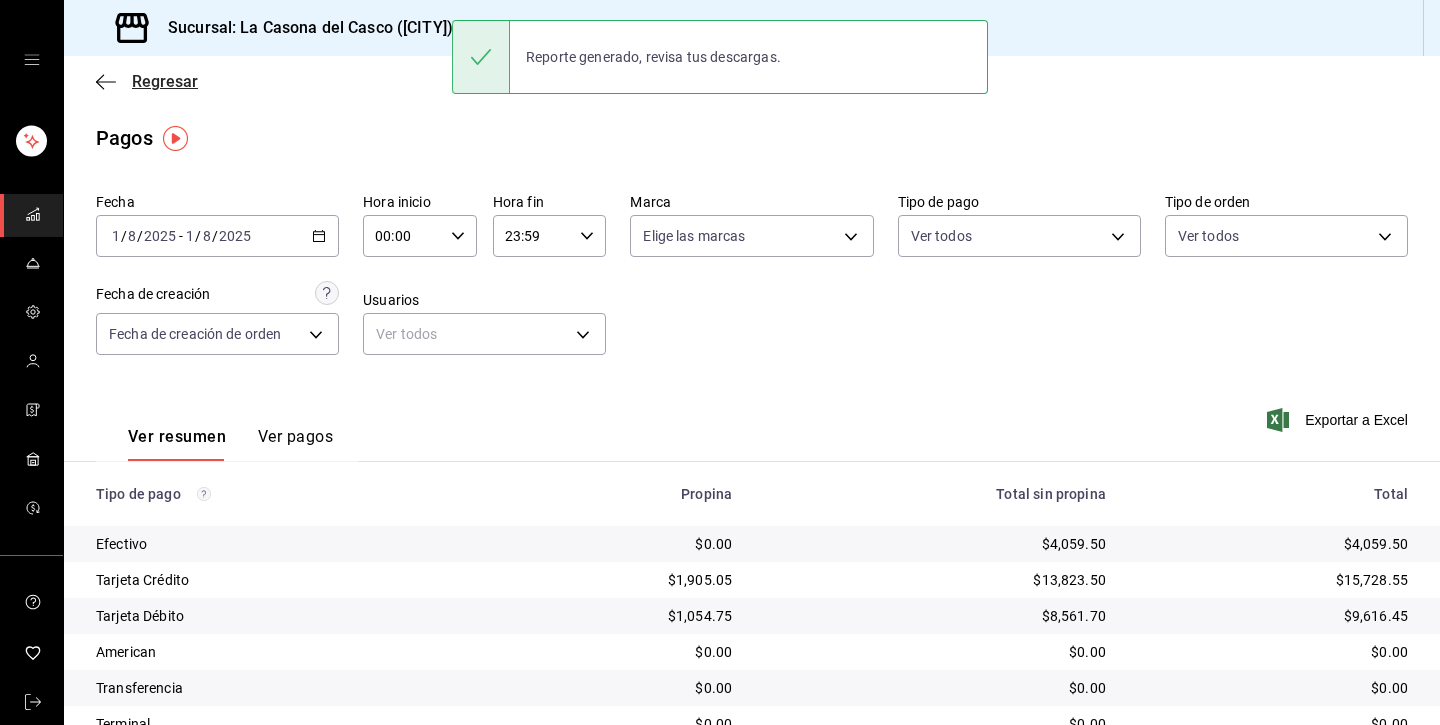 click 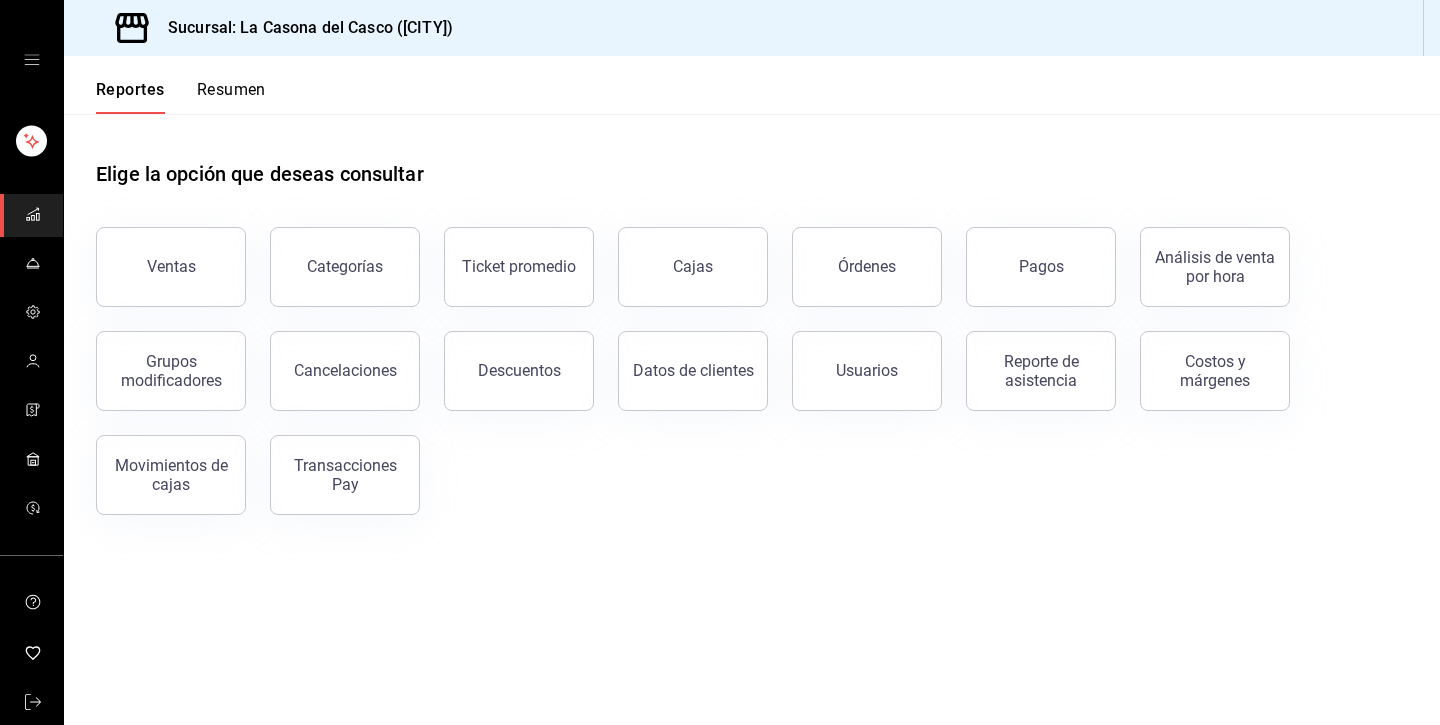 click on "Reportes Resumen" at bounding box center (752, 85) 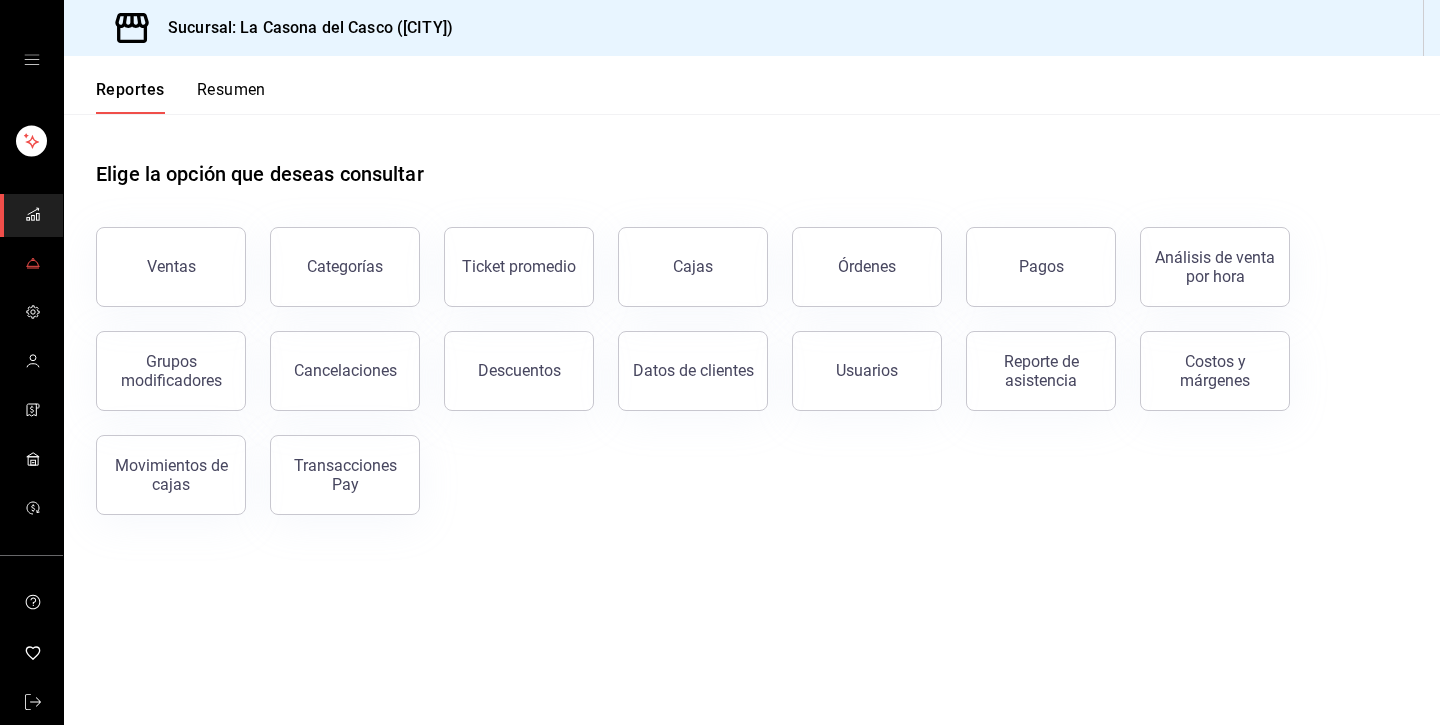 click 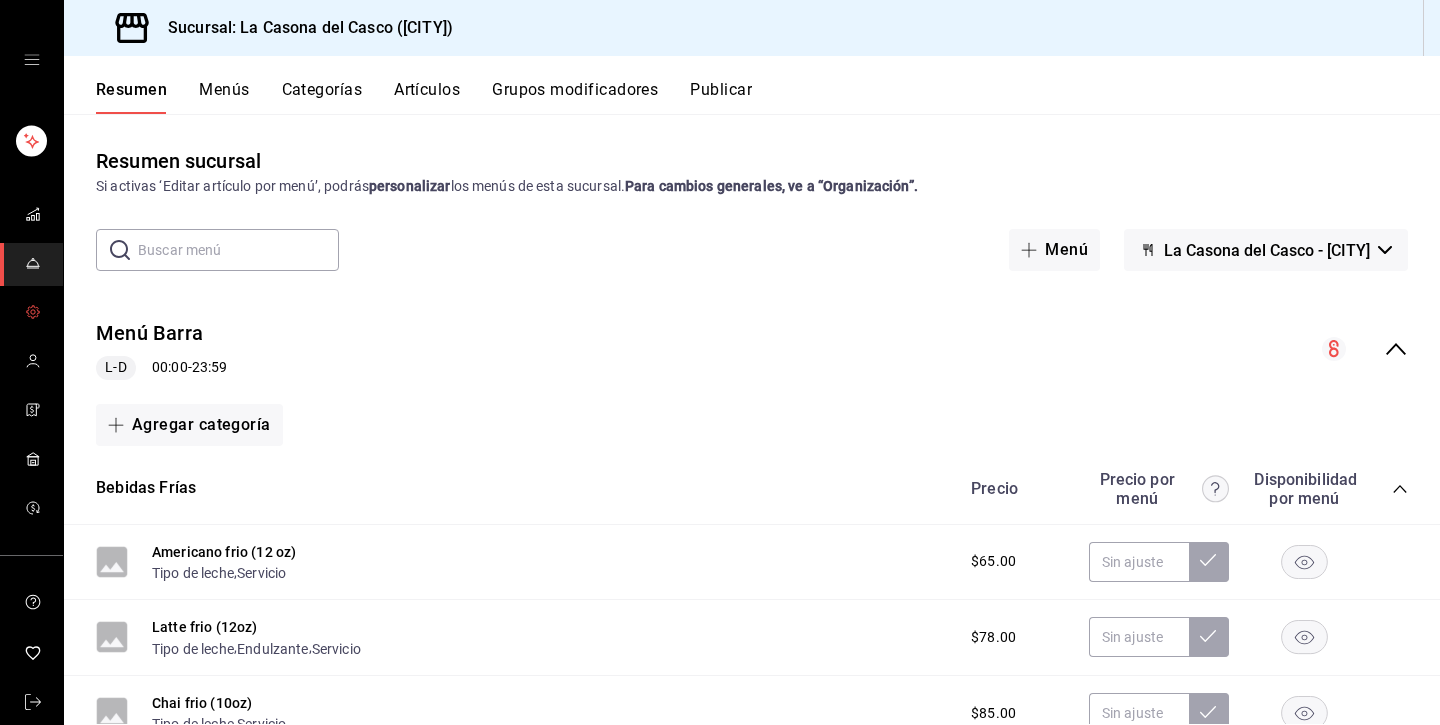 click 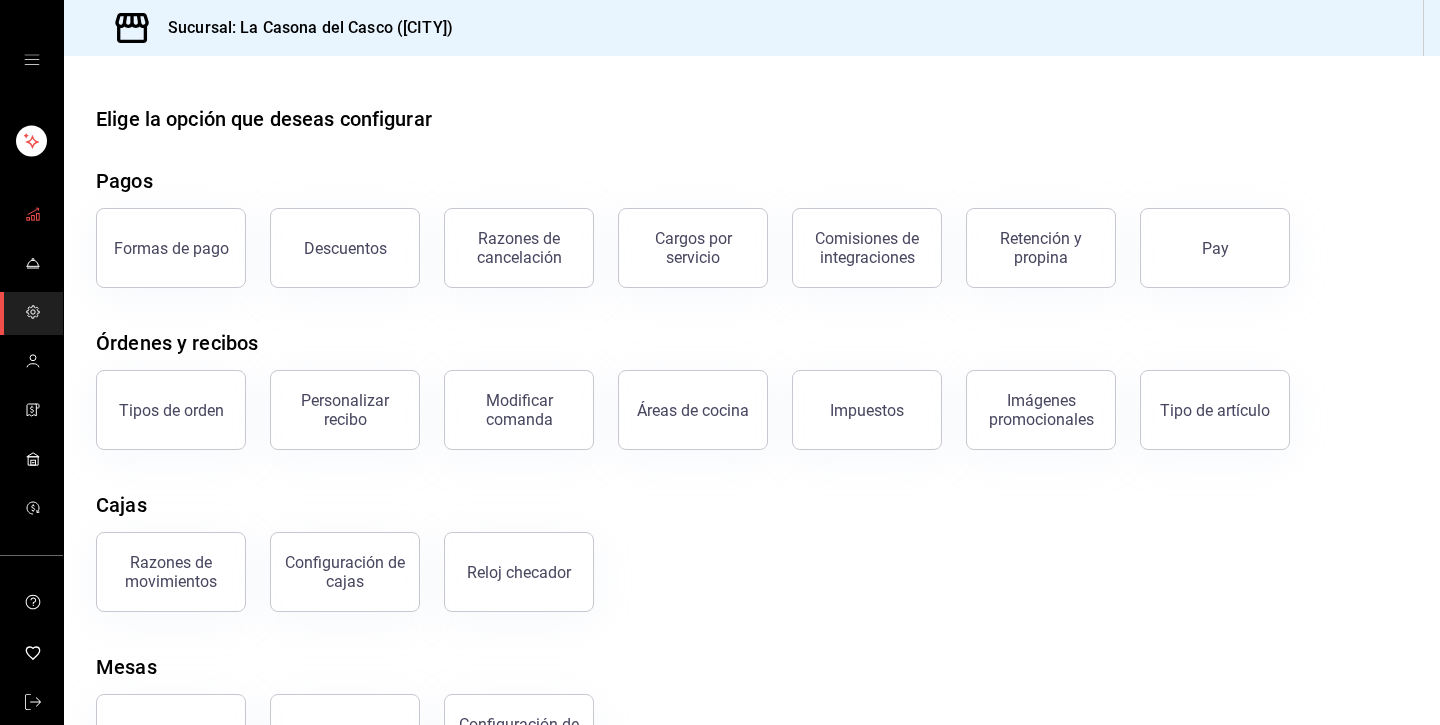 click at bounding box center (33, 215) 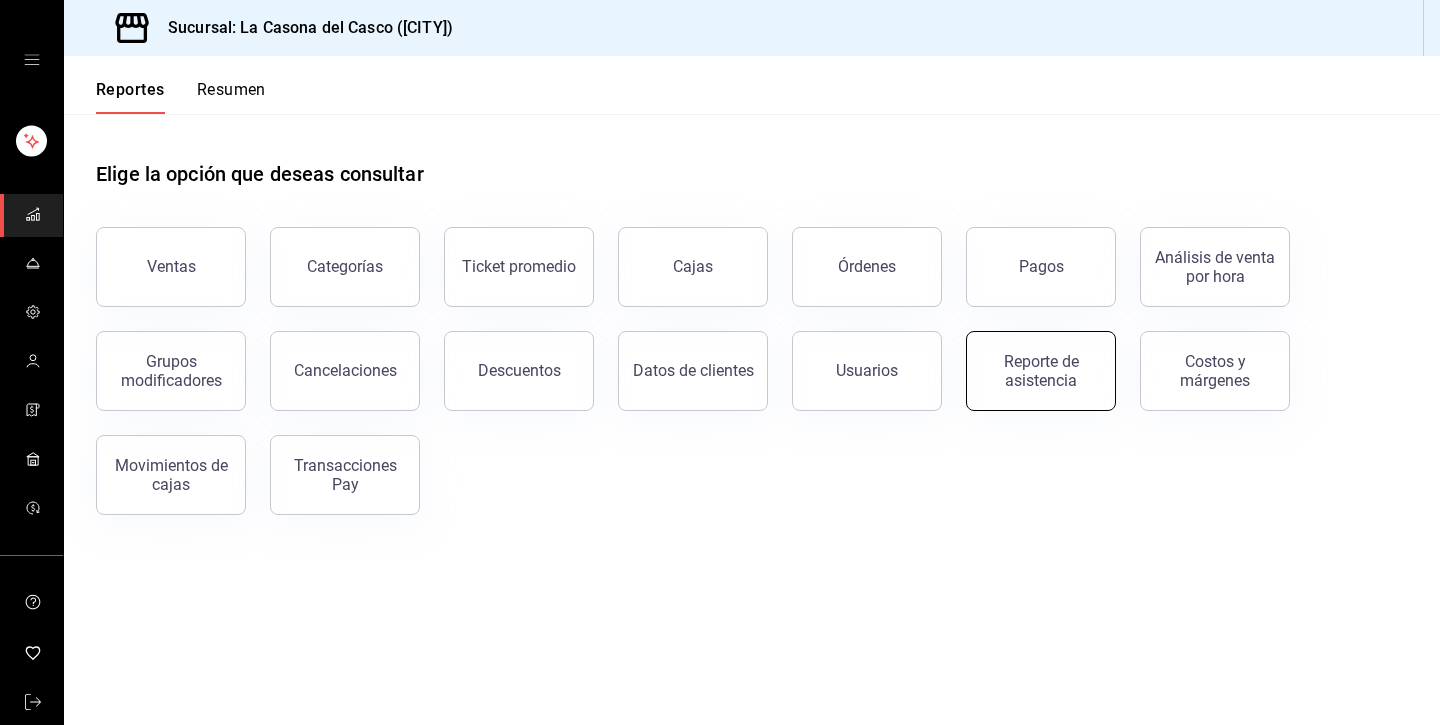 click on "Reporte de asistencia" at bounding box center (1041, 371) 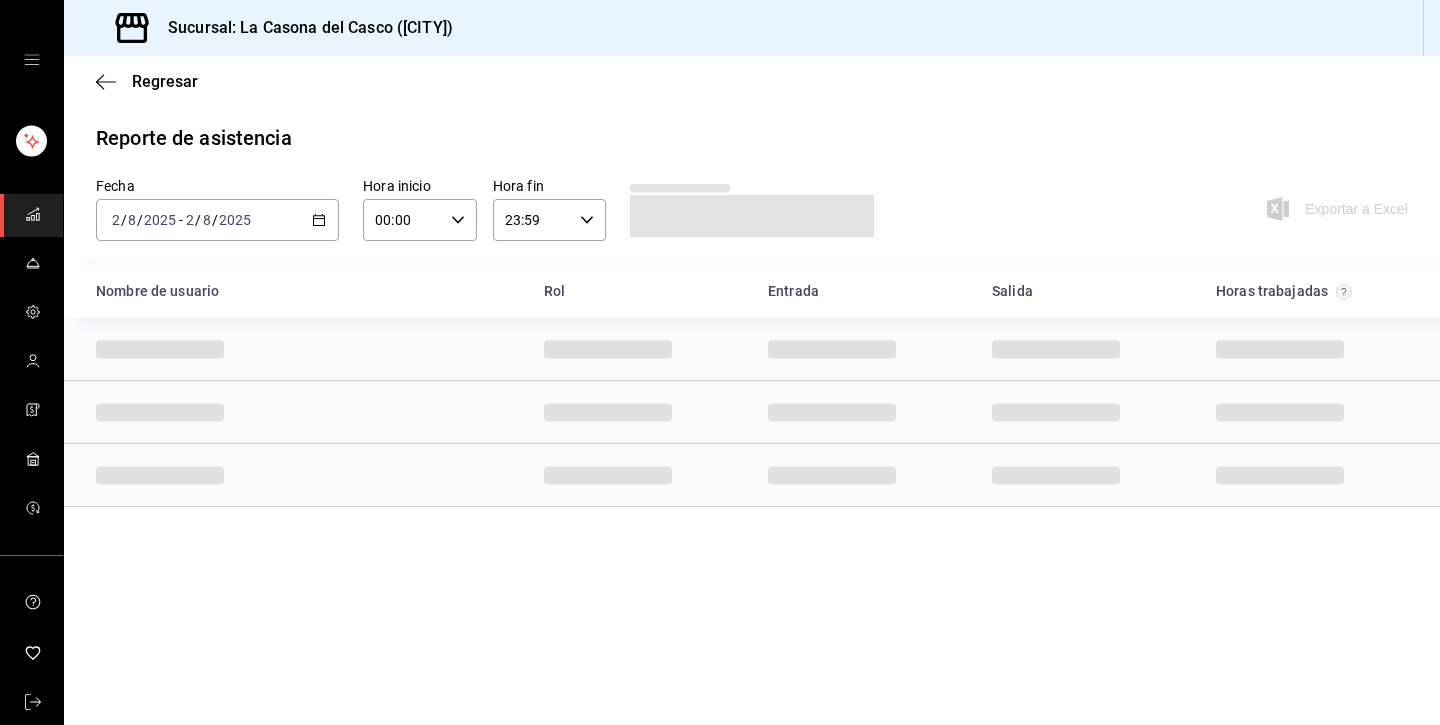 click on "2025-08-02 2 / 8 / 2025 - 2025-08-02 2 / 8 / 2025" at bounding box center [217, 220] 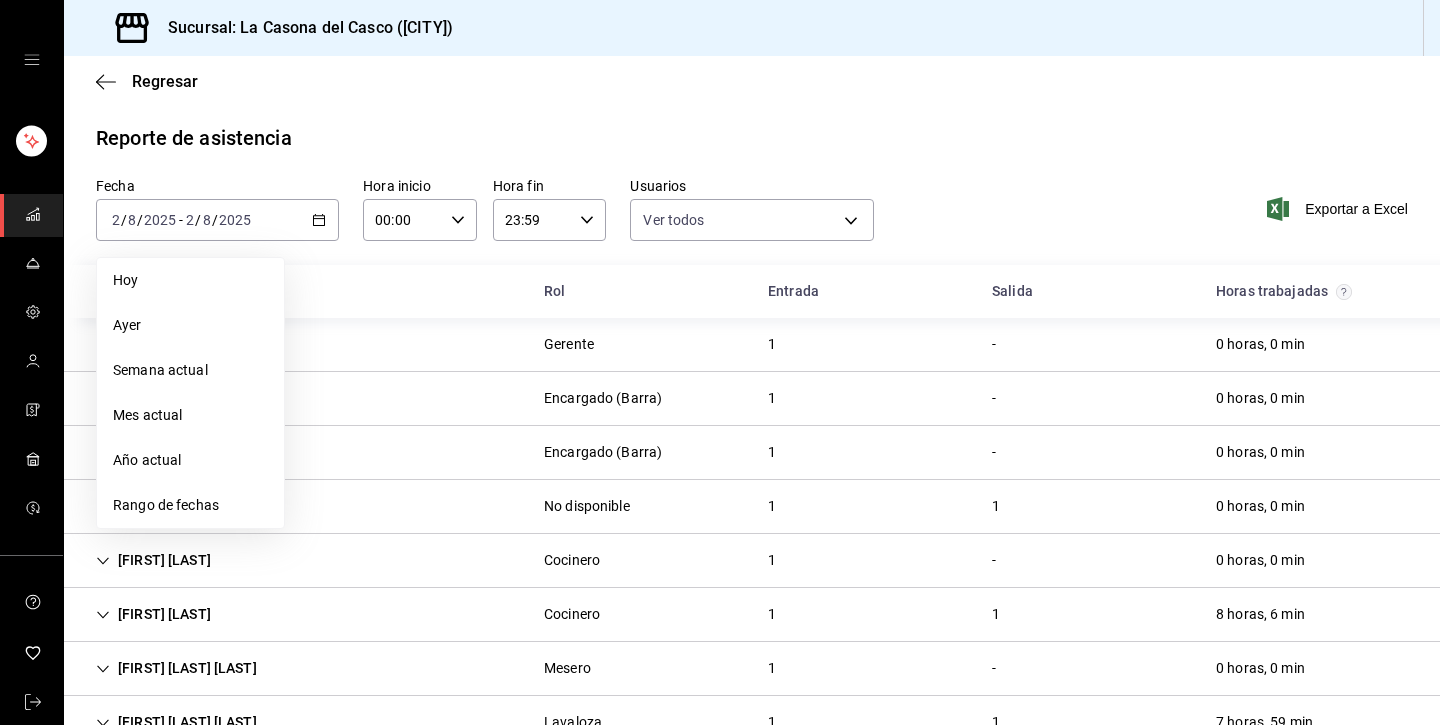 click on "Reporte de asistencia" at bounding box center [194, 138] 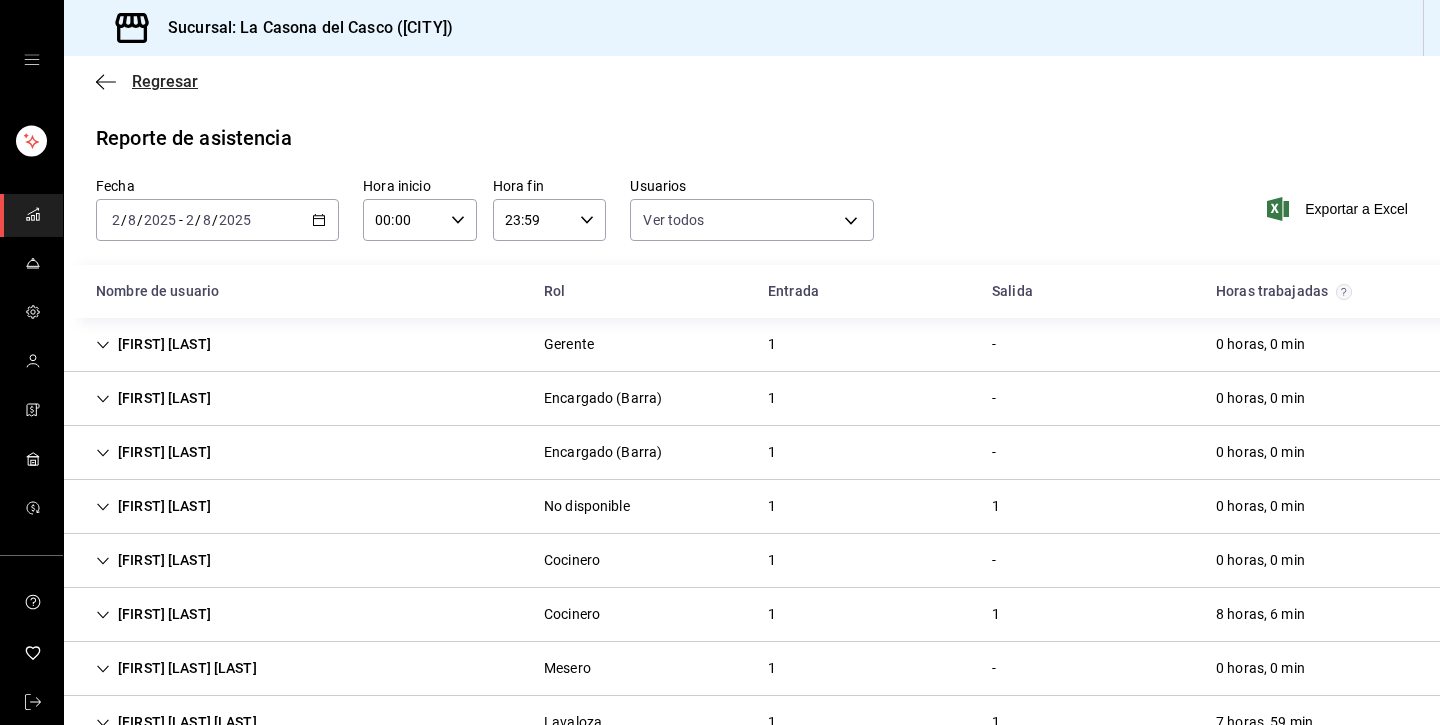click 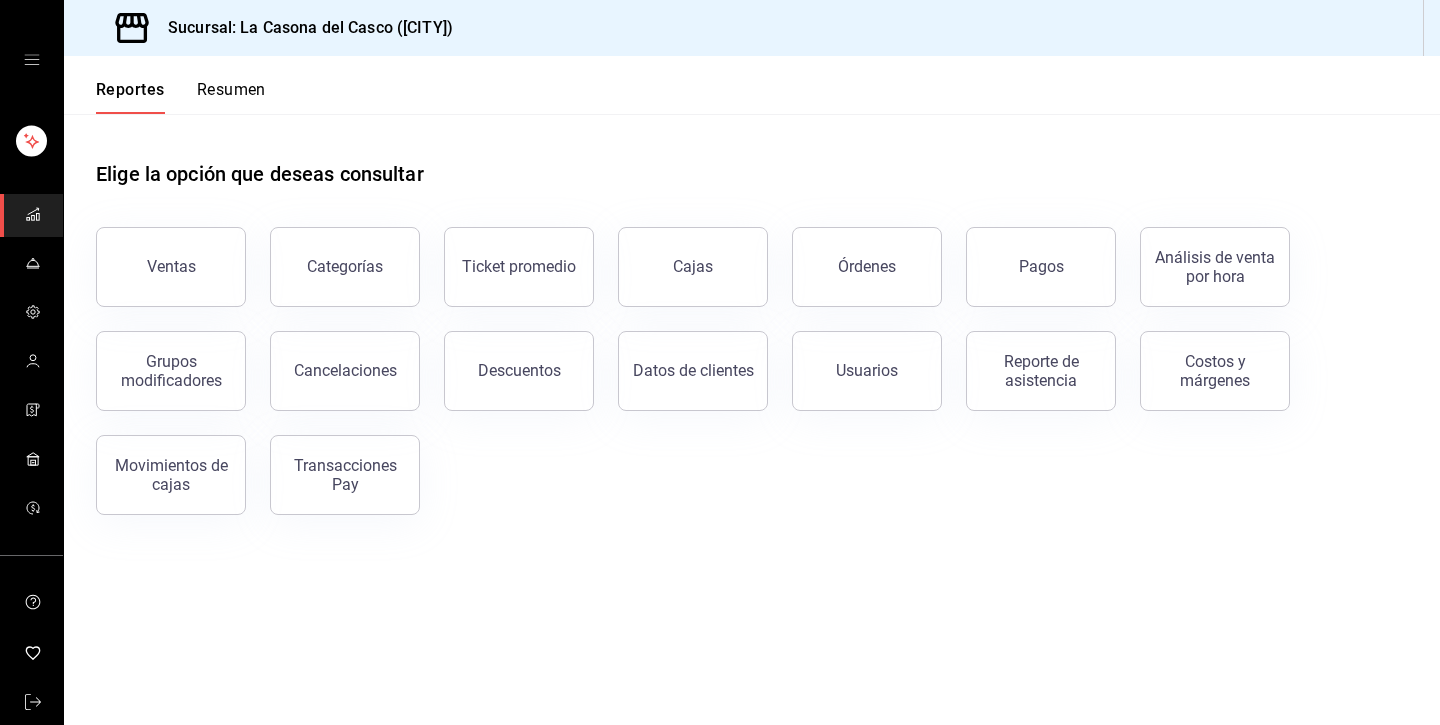 click on "Resumen" at bounding box center [231, 97] 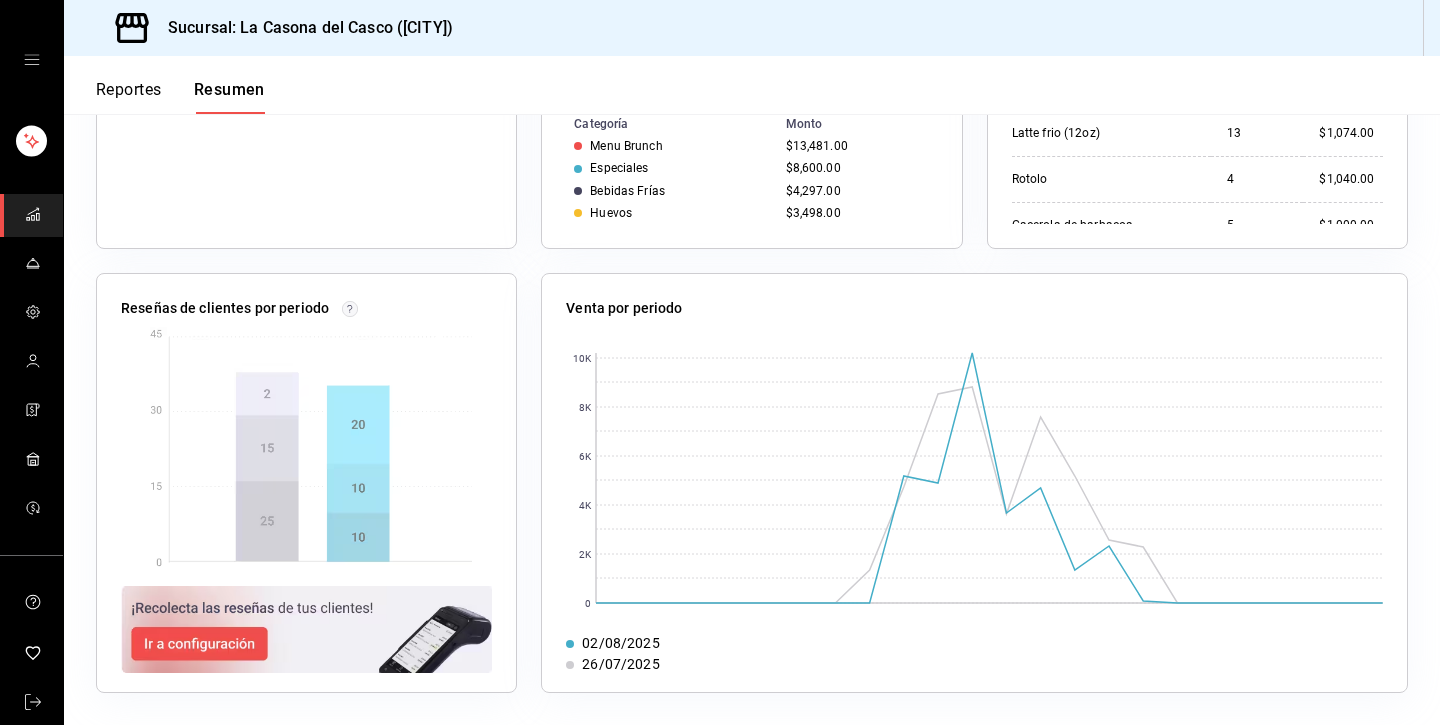 scroll, scrollTop: 625, scrollLeft: 0, axis: vertical 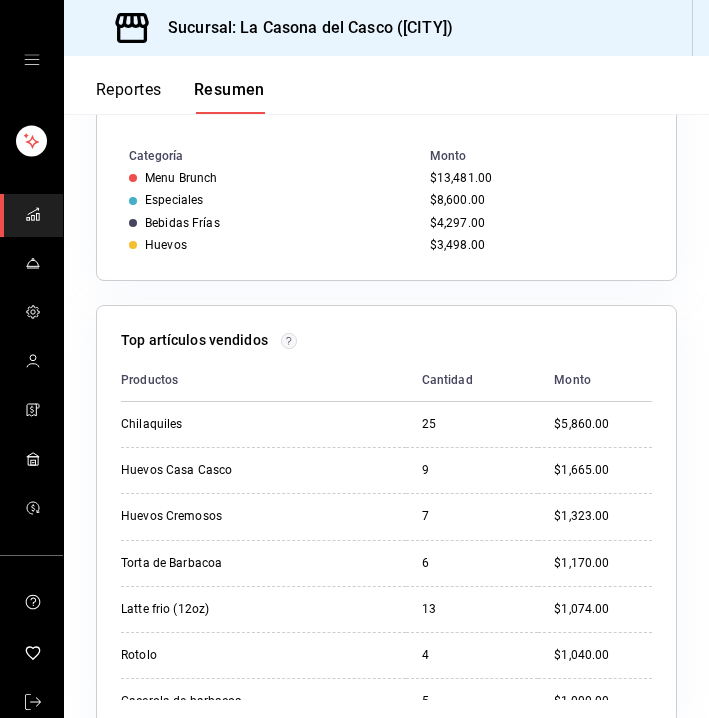 click on "Reportes" at bounding box center (129, 97) 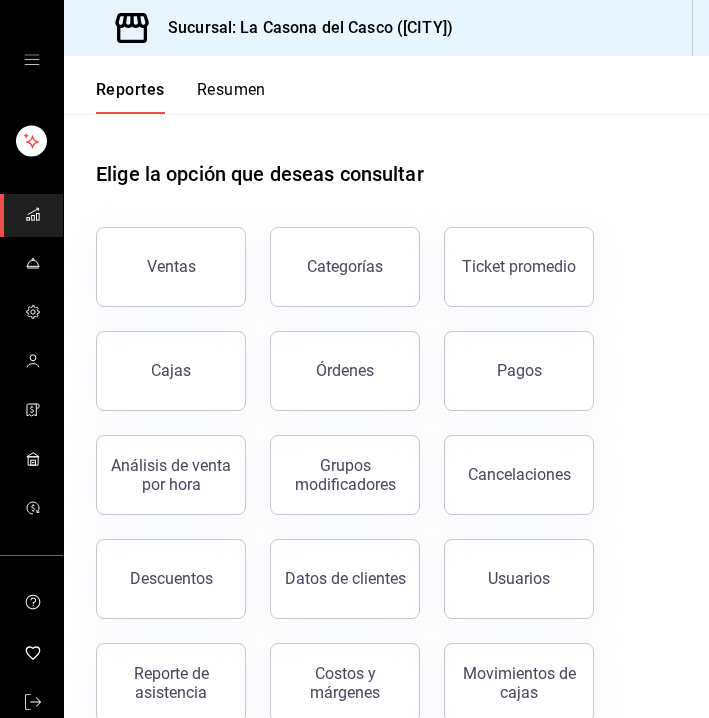 click on "Resumen" at bounding box center (231, 97) 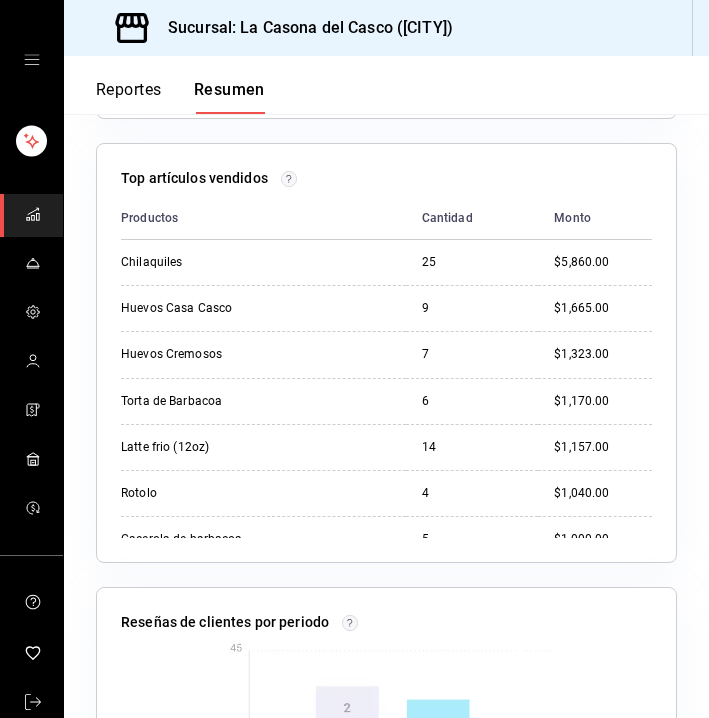 scroll, scrollTop: 280, scrollLeft: 0, axis: vertical 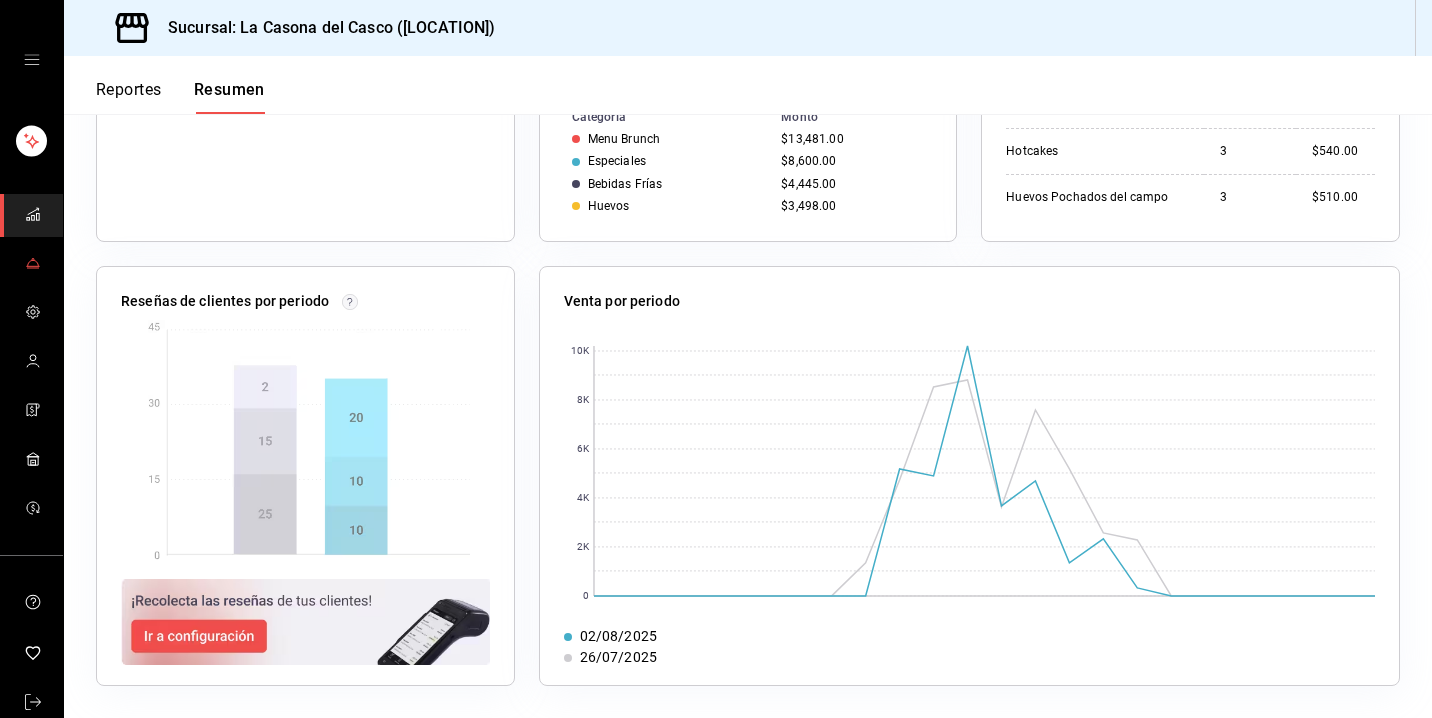 click at bounding box center (31, 264) 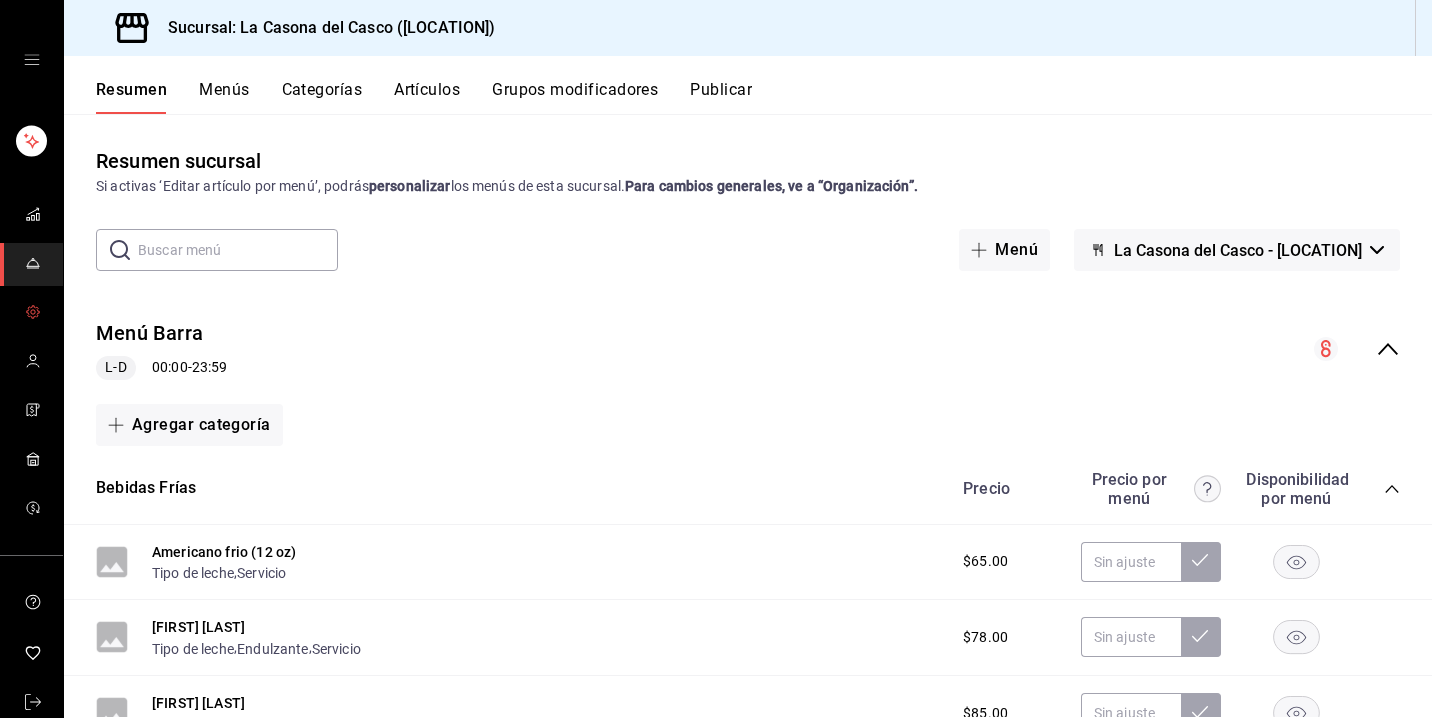click at bounding box center (31, 313) 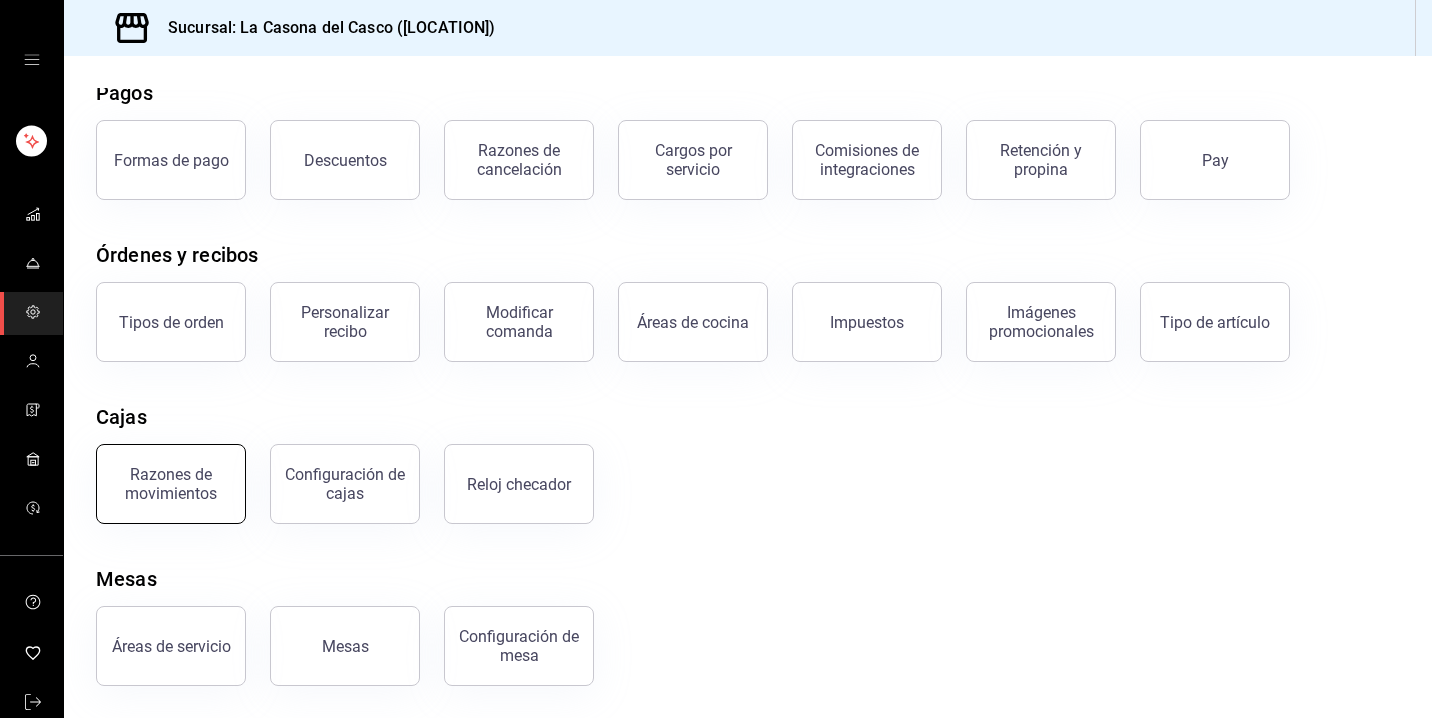 scroll, scrollTop: 88, scrollLeft: 0, axis: vertical 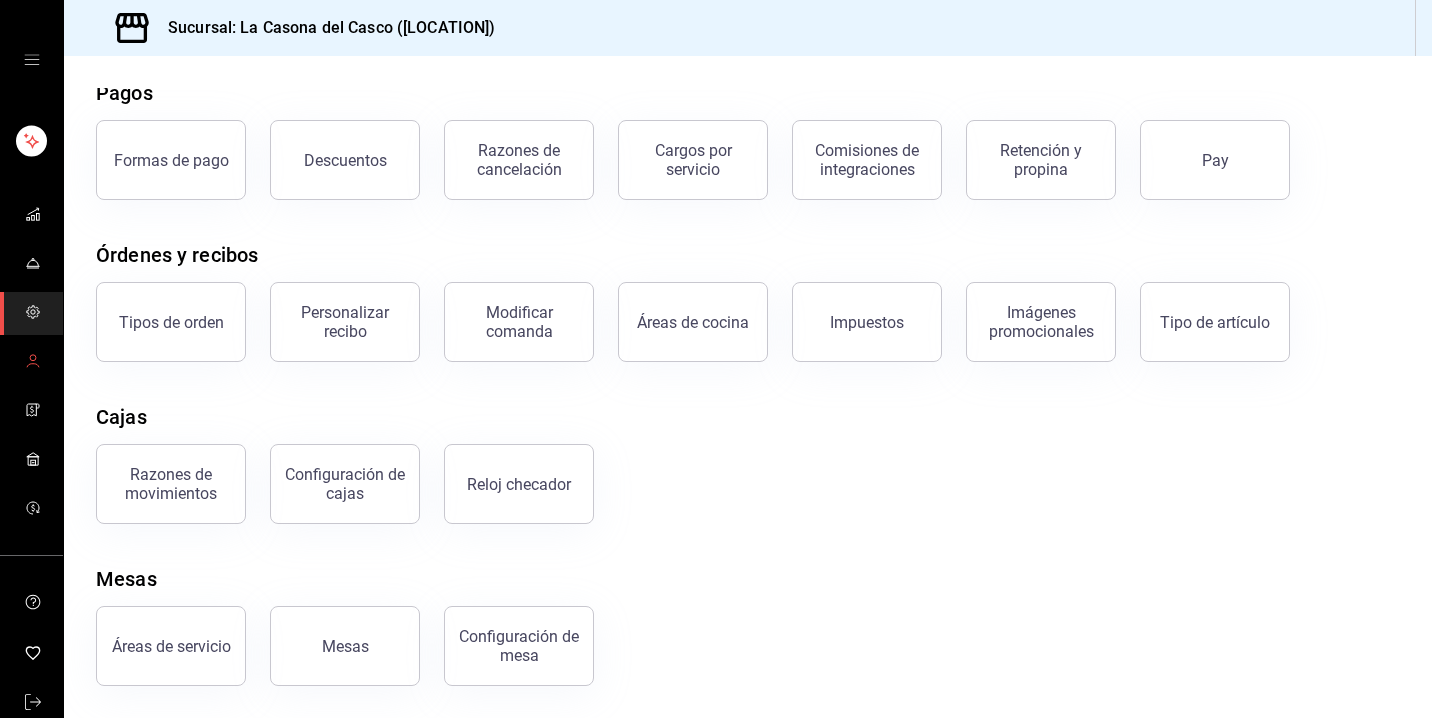 click 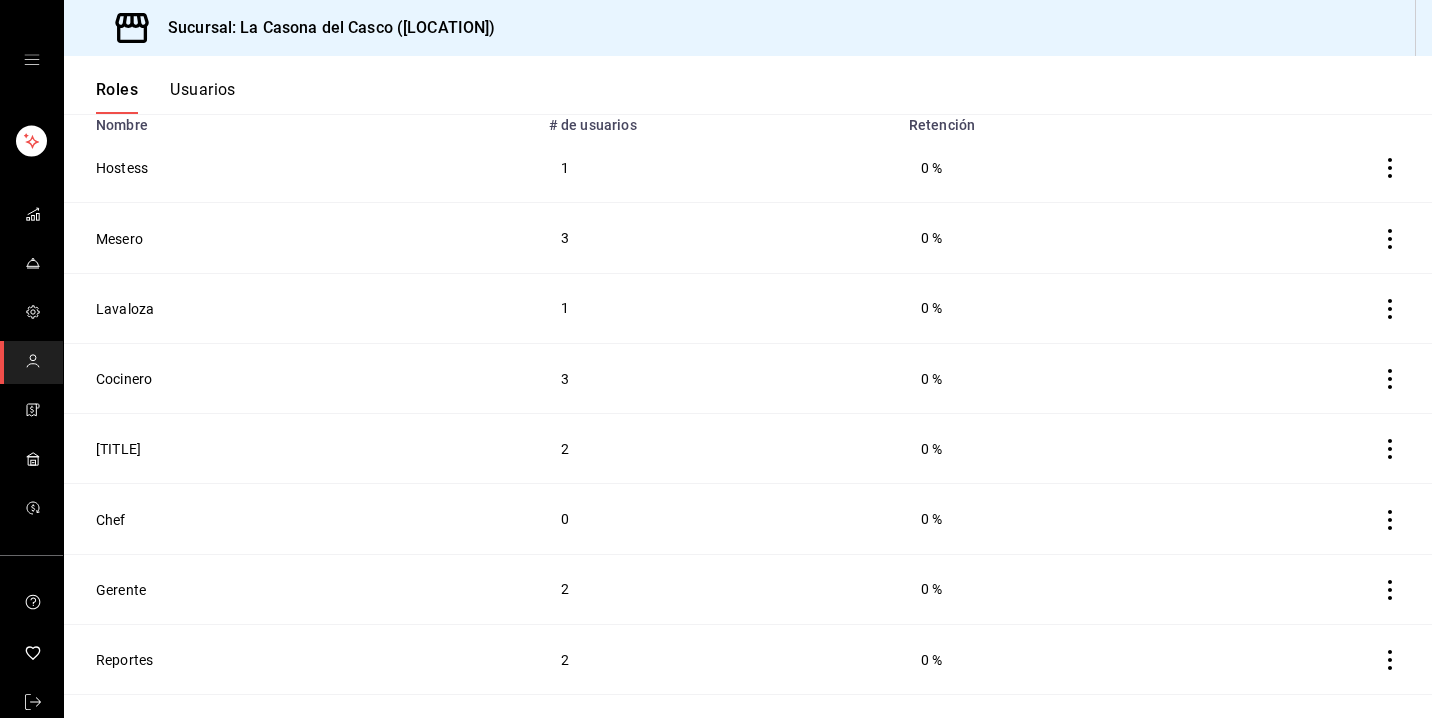 scroll, scrollTop: 186, scrollLeft: 0, axis: vertical 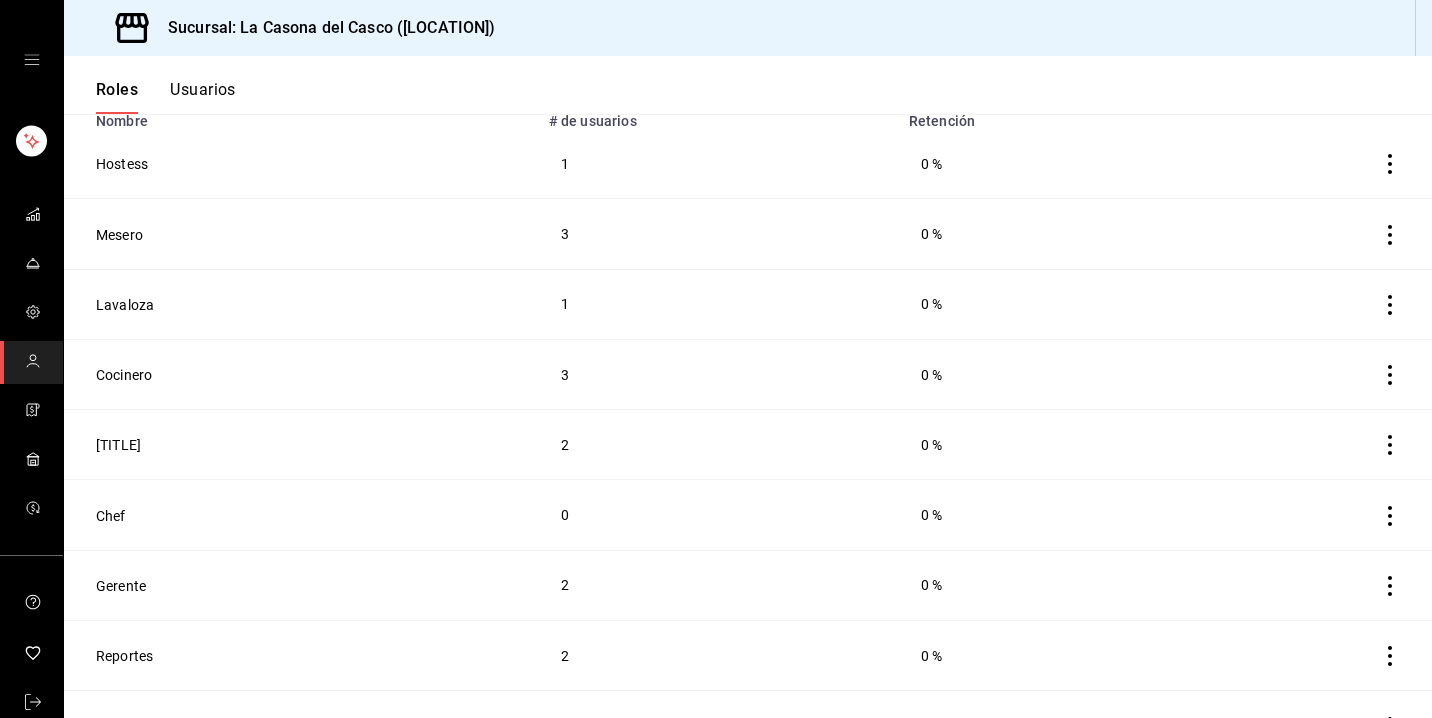 click on "Mesero" at bounding box center (300, 234) 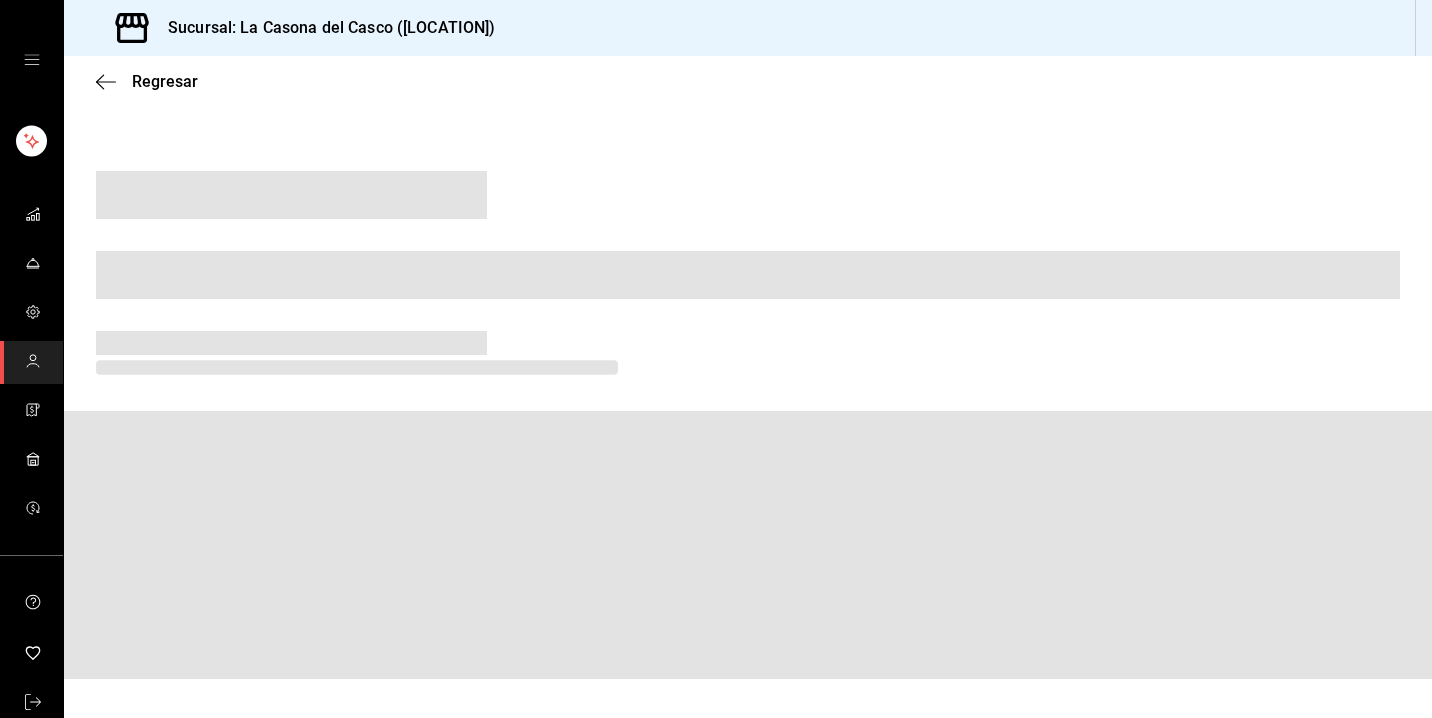 click at bounding box center [748, 425] 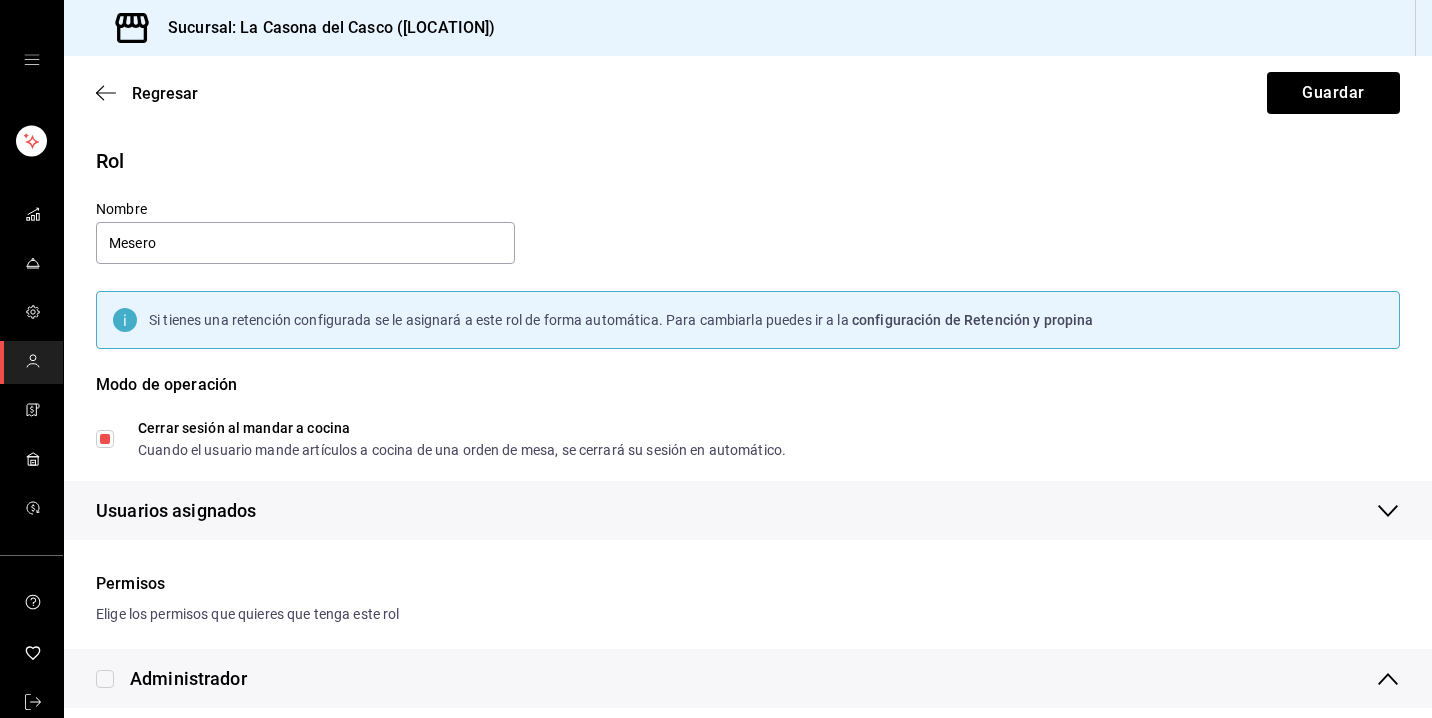 scroll, scrollTop: -1, scrollLeft: 0, axis: vertical 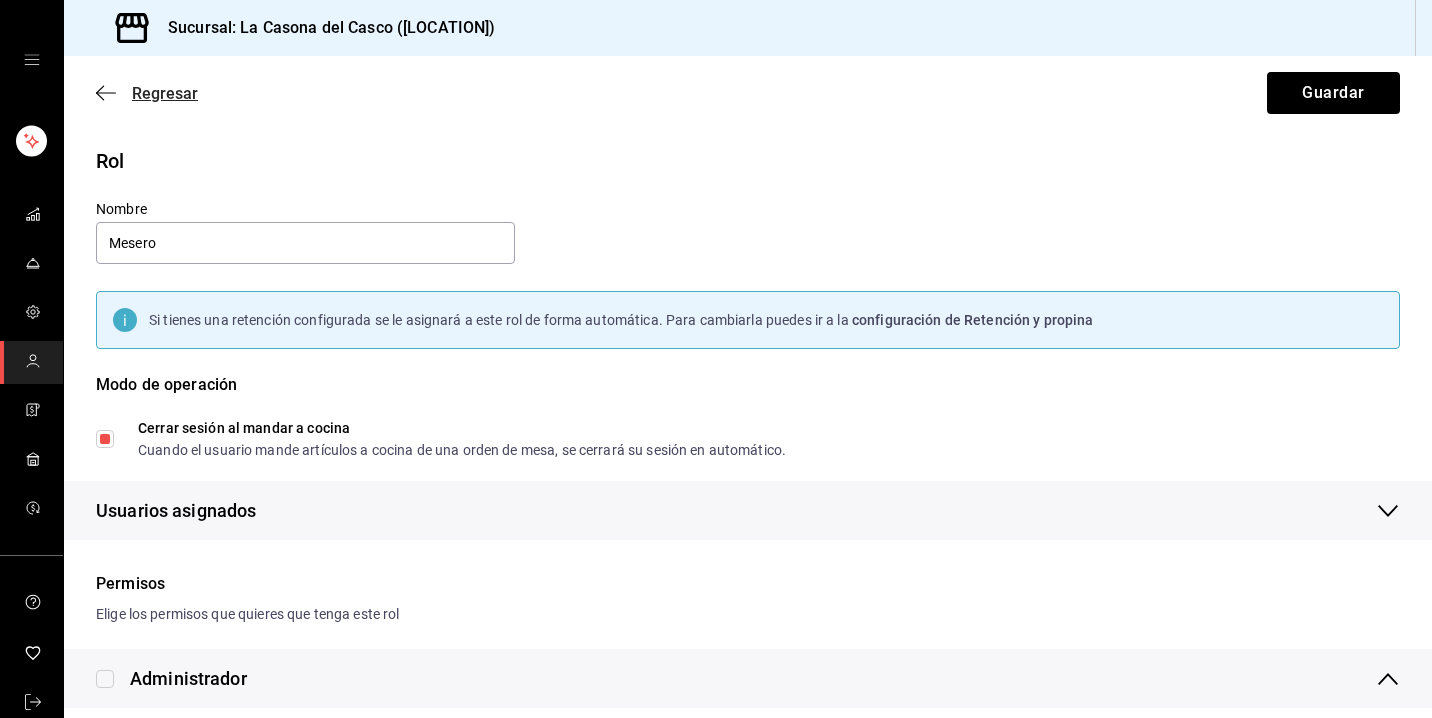 click 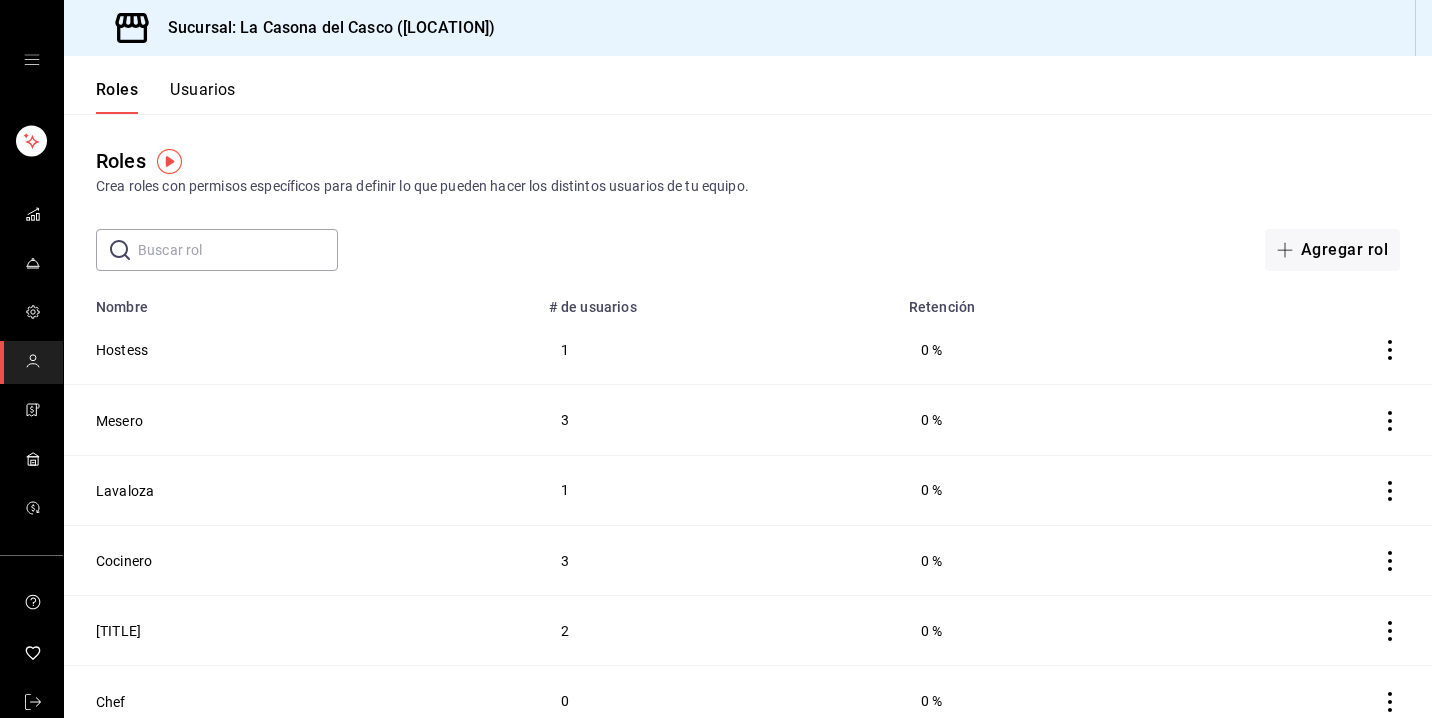 click on "Usuarios" at bounding box center (203, 97) 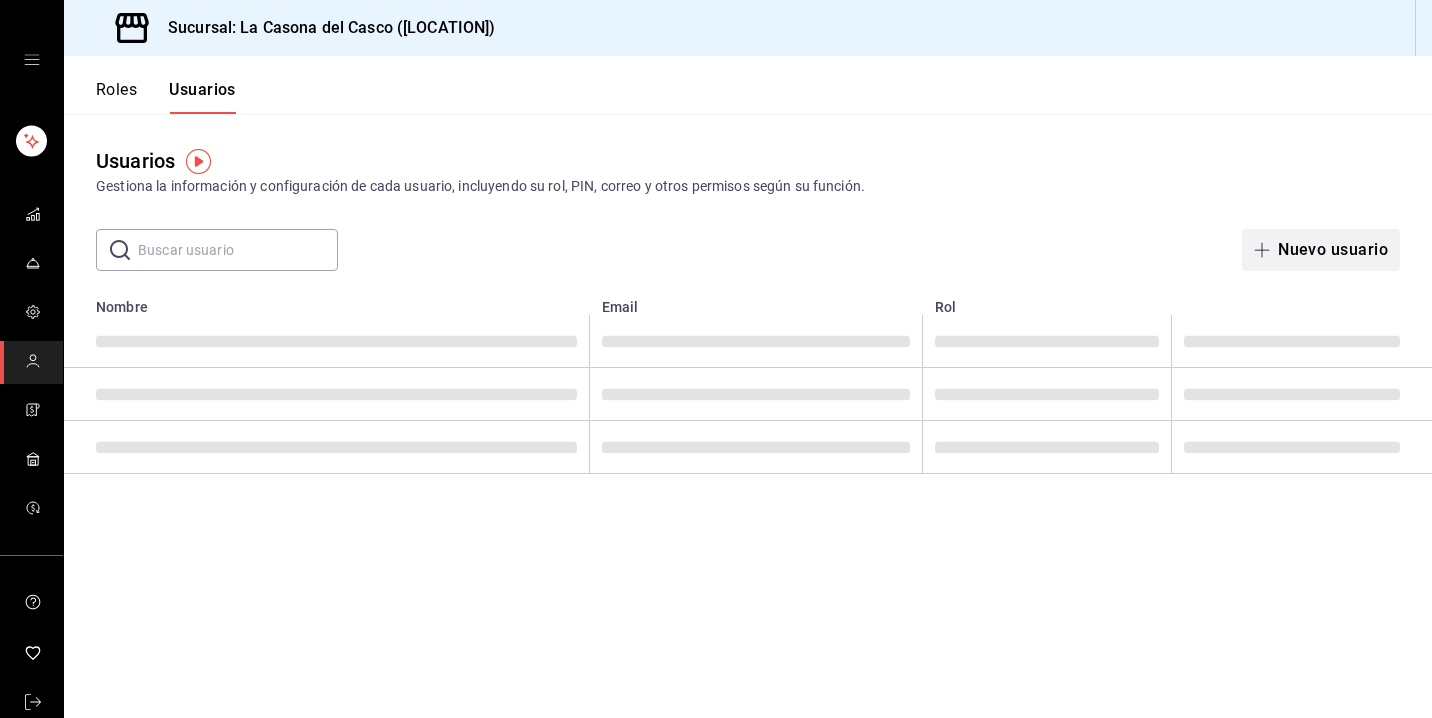 click on "Nuevo usuario" at bounding box center (1321, 250) 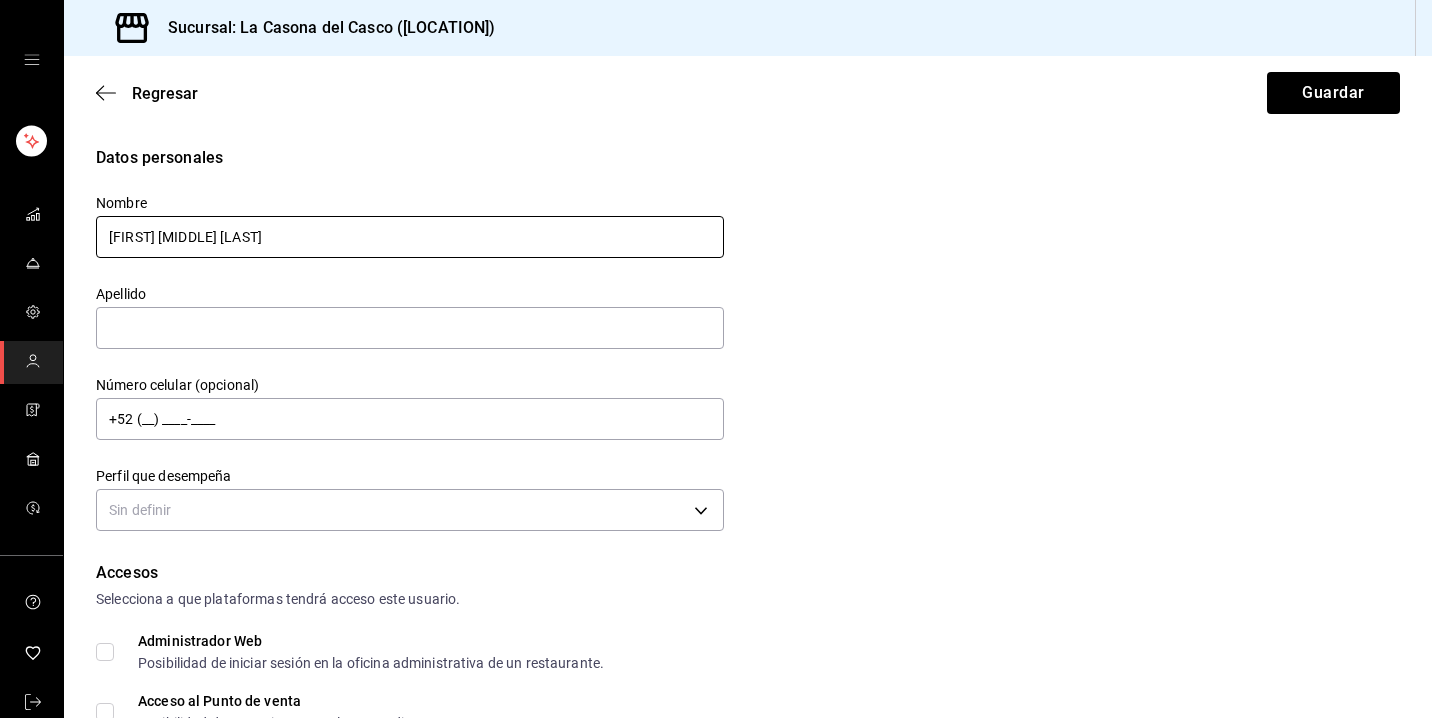 click on "[FIRST] [MIDDLE] [LAST]" at bounding box center [410, 237] 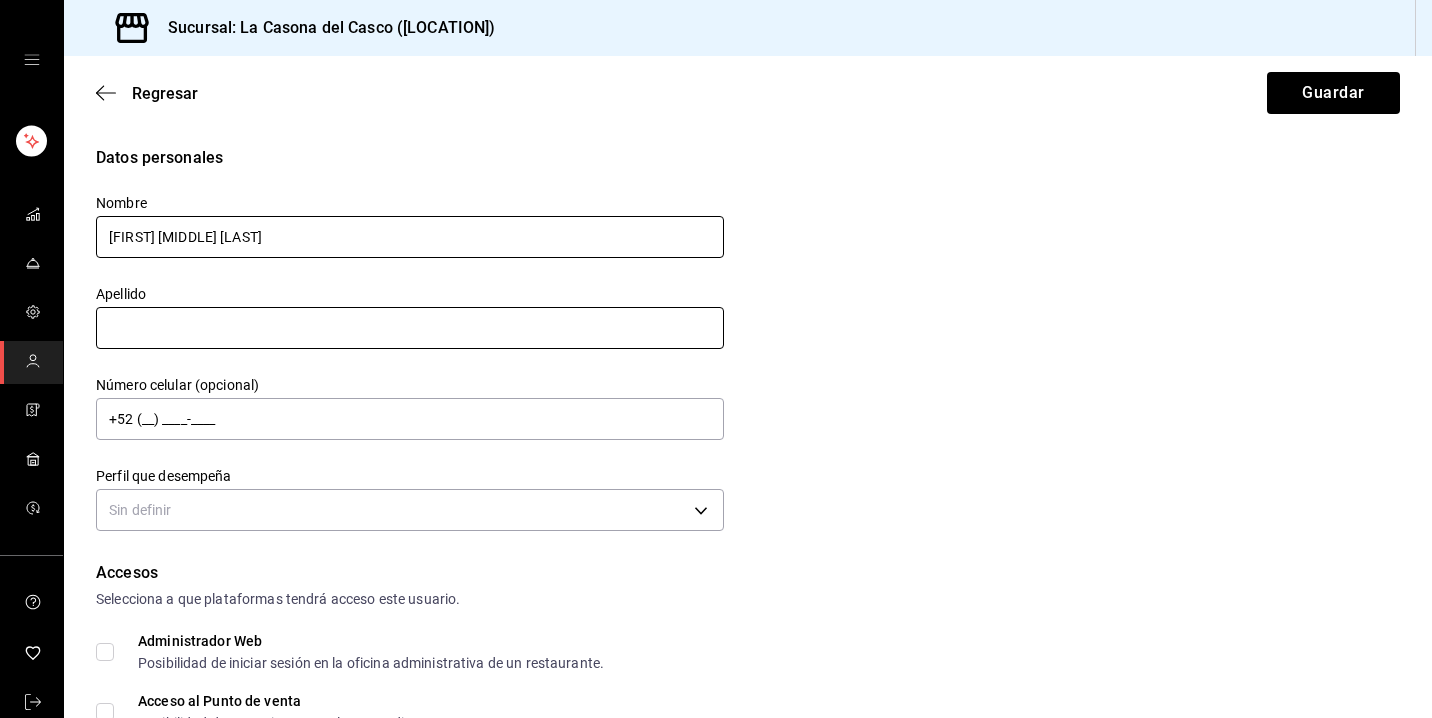 type on "[FIRST] [MIDDLE] [LAST]" 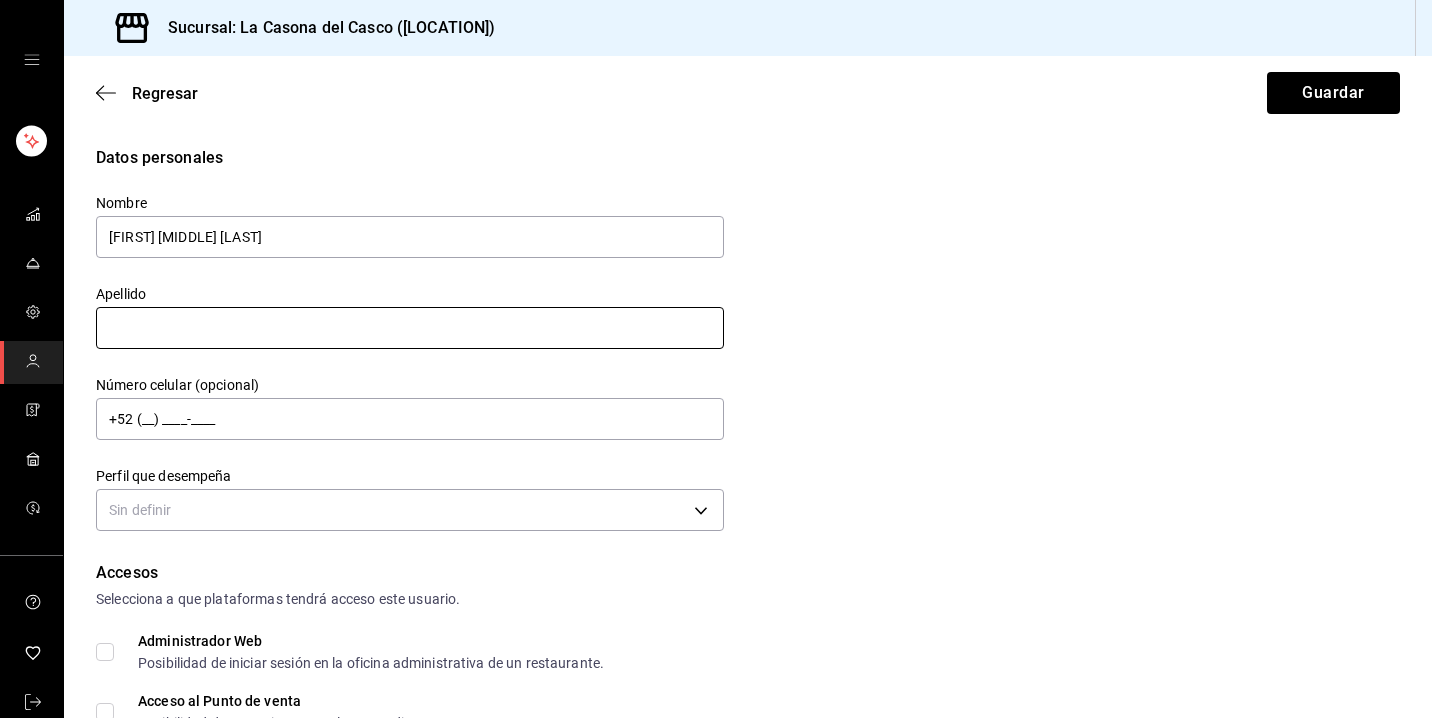 paste on "[FIRST] [LAST]" 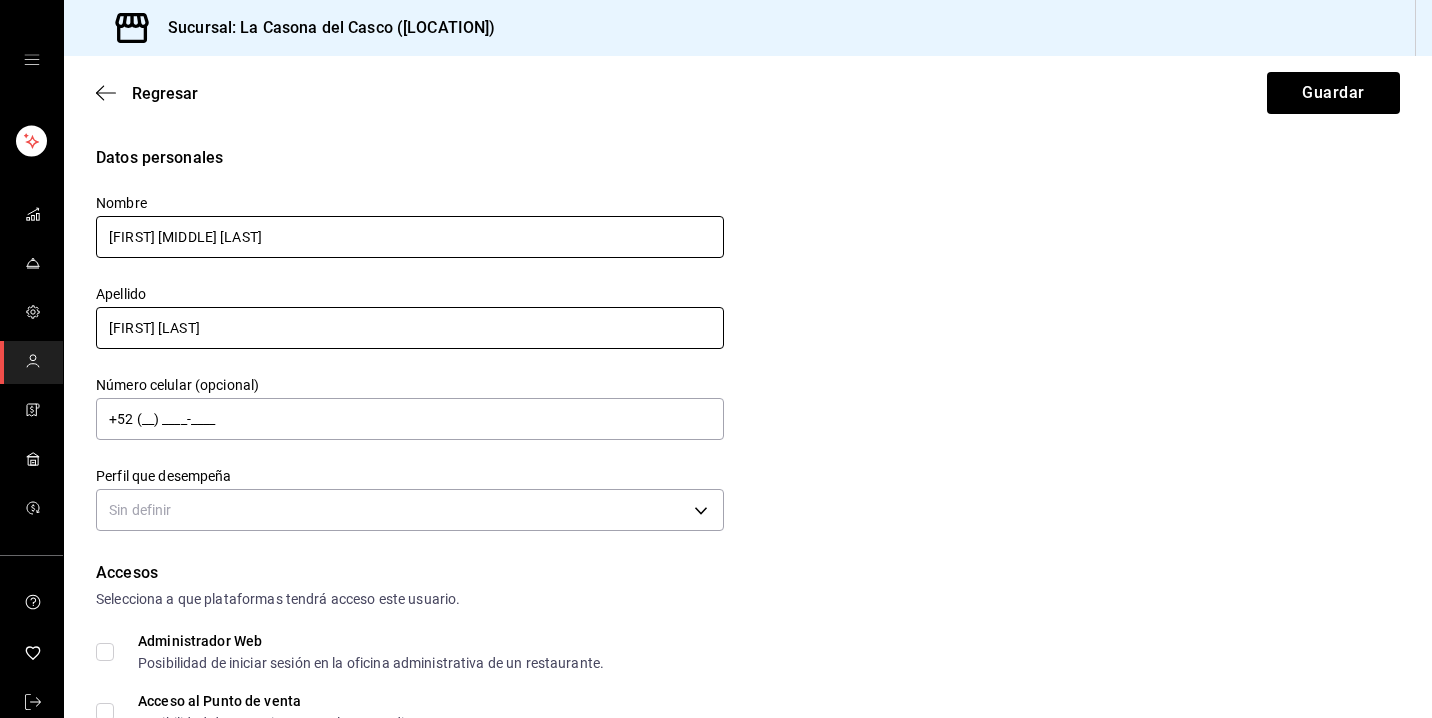 type on "[FIRST] [LAST]" 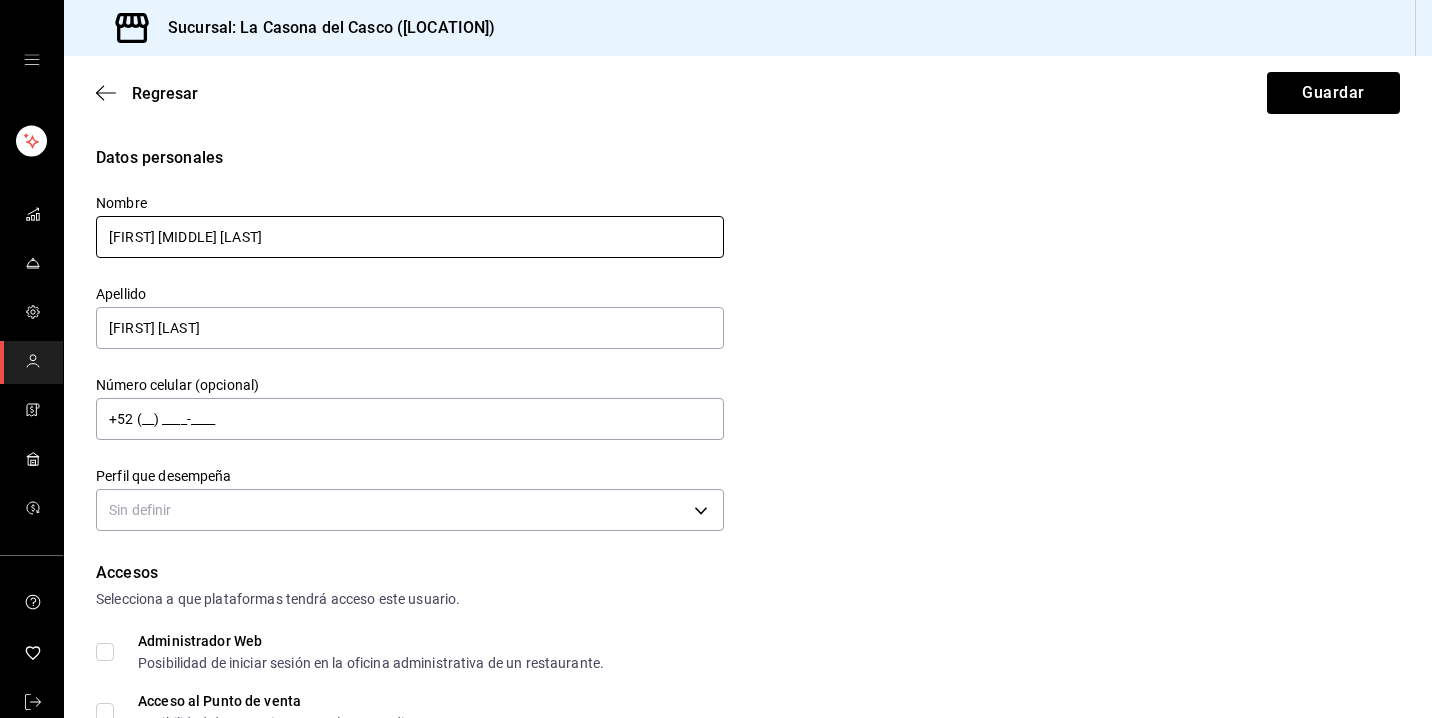 drag, startPoint x: 284, startPoint y: 232, endPoint x: 165, endPoint y: 232, distance: 119 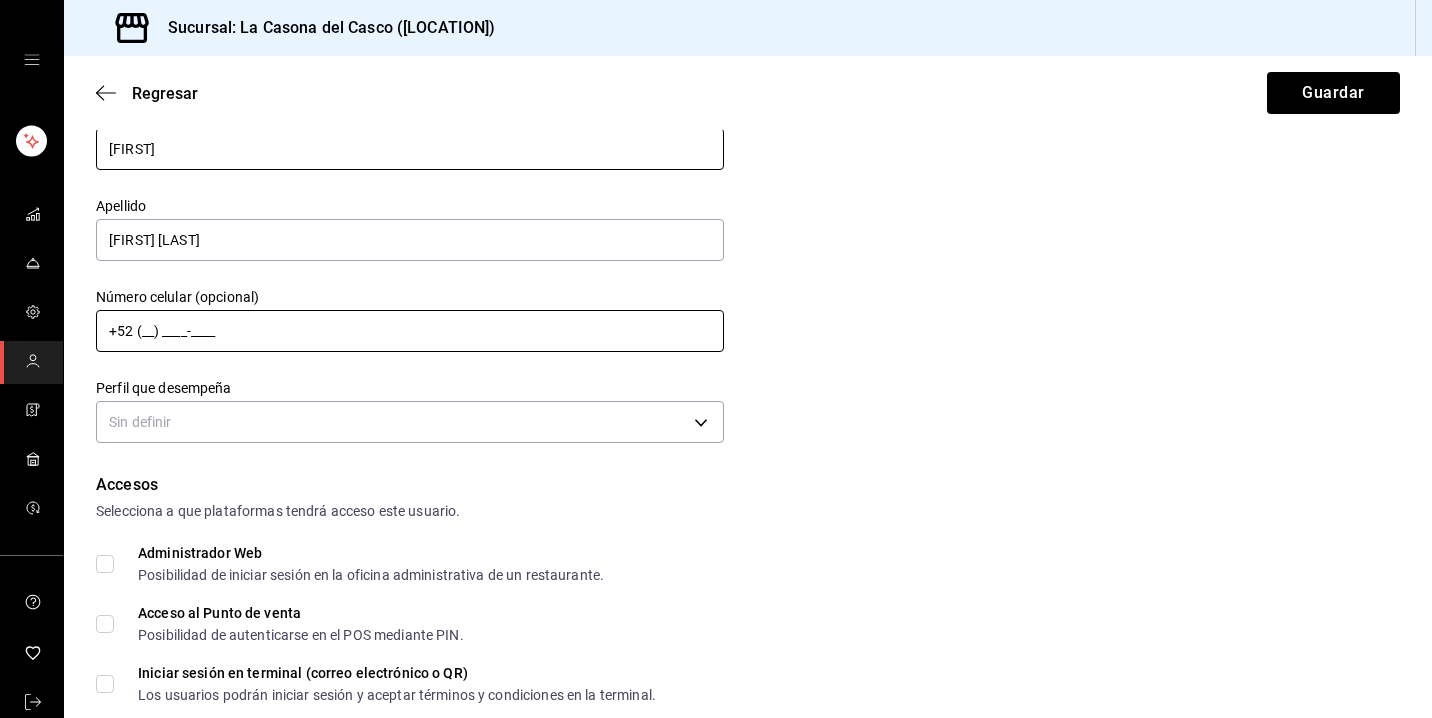 type on "[FIRST]" 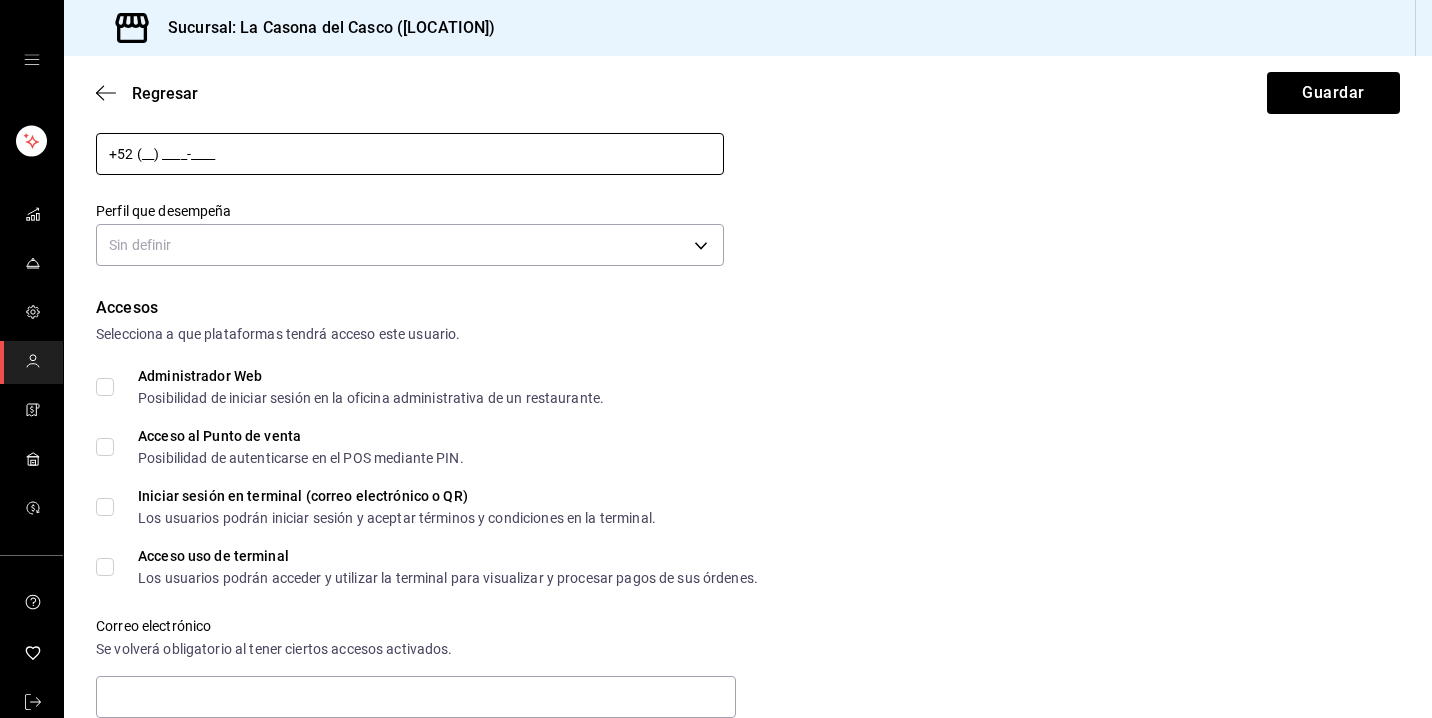 scroll, scrollTop: 304, scrollLeft: 0, axis: vertical 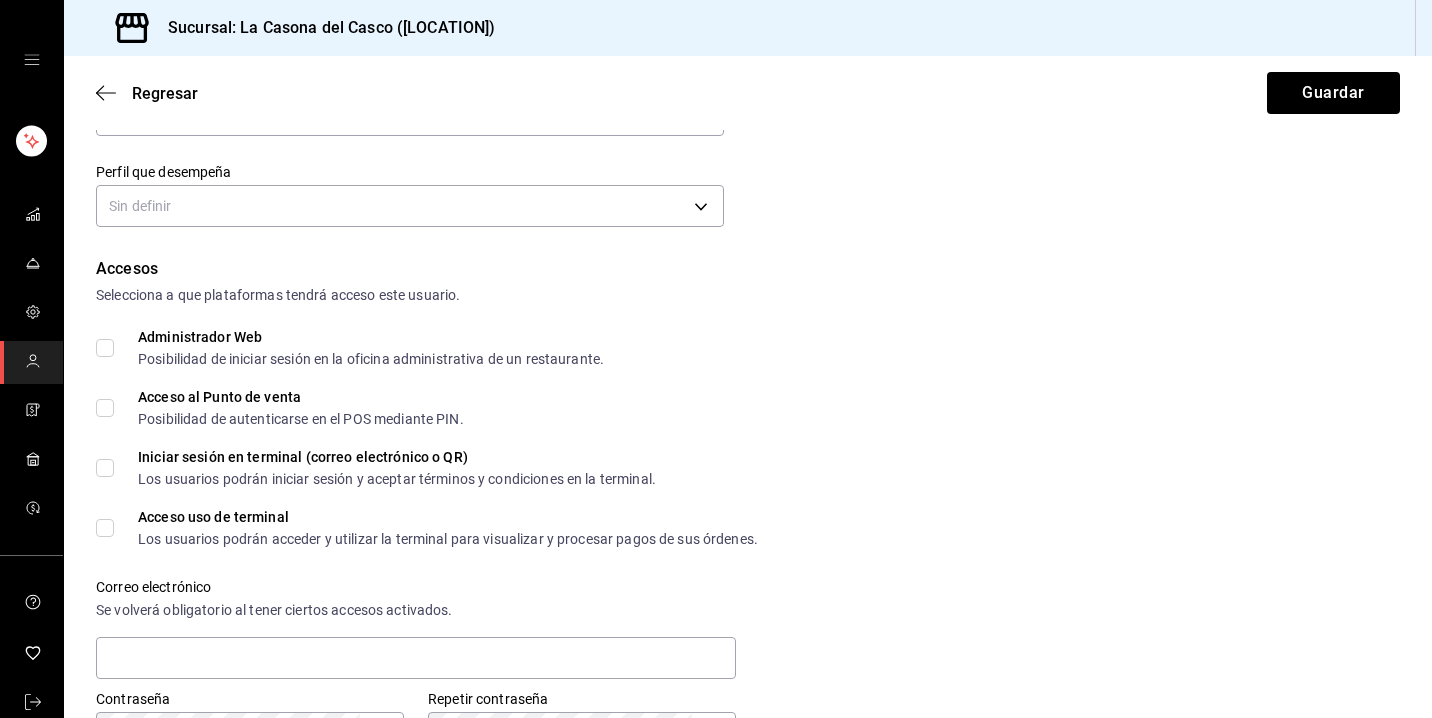 click on "Sin definir" at bounding box center (410, 203) 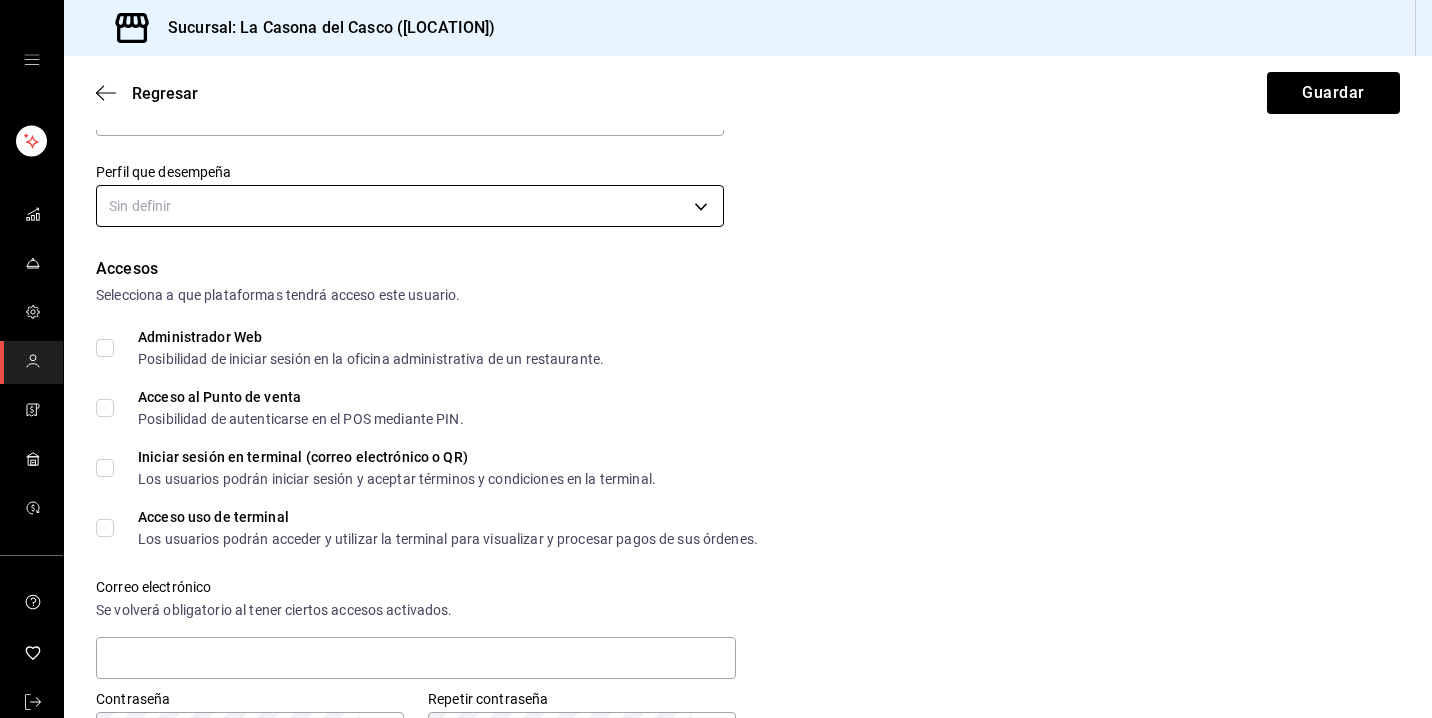 click on "Sucursal: La Casona del Casco ([LOCATION]) Regresar Guardar Datos personales Nombre [FIRST] Apellido [LAST] Número celular (opcional) [PHONE] Perfil que desempeña Sin definir Accesos Selecciona a que plataformas tendrá acceso este usuario. Administrador Web Posibilidad de iniciar sesión en la oficina administrativa de un restaurante. Acceso al Punto de venta Posibilidad de autenticarse en el POS mediante PIN. Iniciar sesión en terminal (correo electrónico o QR) Los usuarios podrán iniciar sesión y aceptar términos y condiciones en la terminal. Acceso uso de terminal Los usuarios podrán acceder y utilizar la terminal para visualizar y procesar pagos de sus órdenes. Correo electrónico Se volverá obligatorio al tener ciertos accesos activados. Contraseña Contraseña Repetir contraseña Repetir contraseña PIN Validar PIN Generar PIN automático Notificaciones Selecciona que notificaciones quieres que reciba este usuario. Corte de Caja Plan de Suscripción Roles Ver video tutorial" at bounding box center (716, 359) 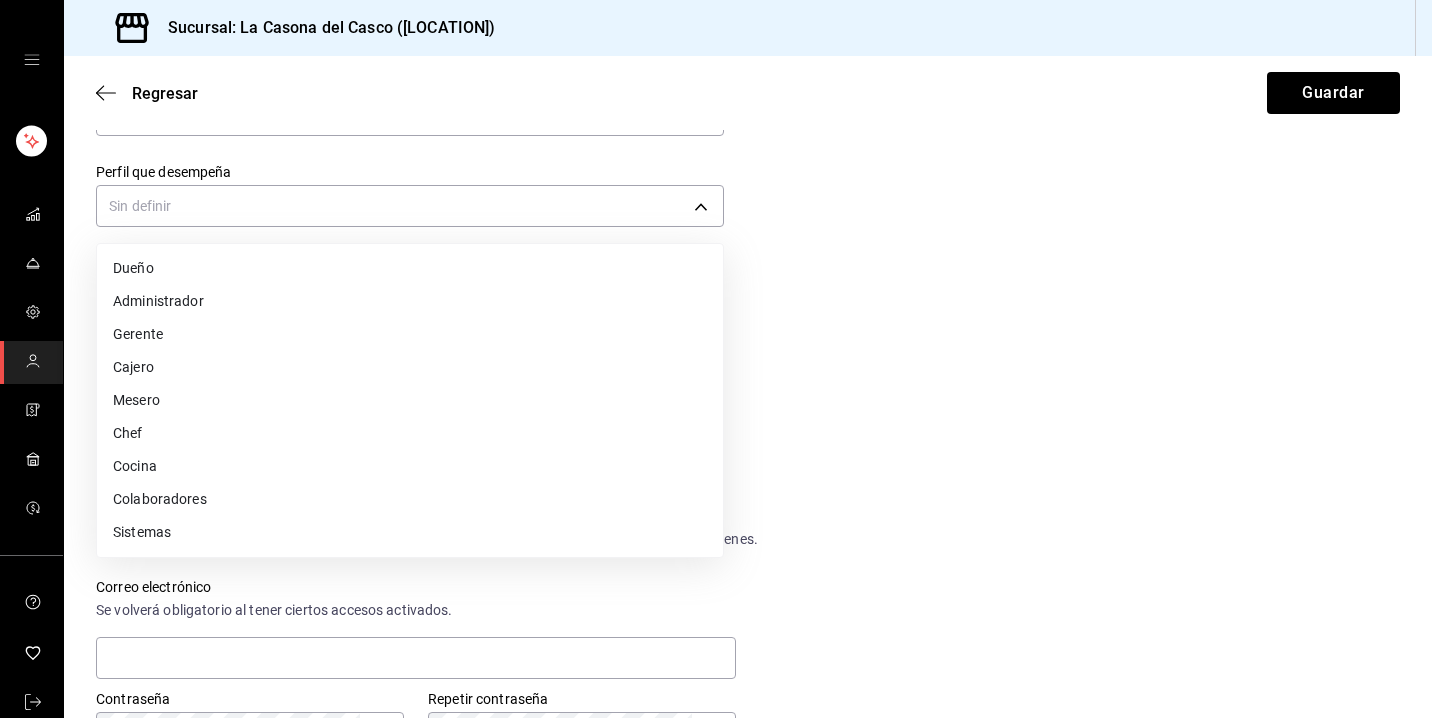 click on "Mesero" at bounding box center [410, 400] 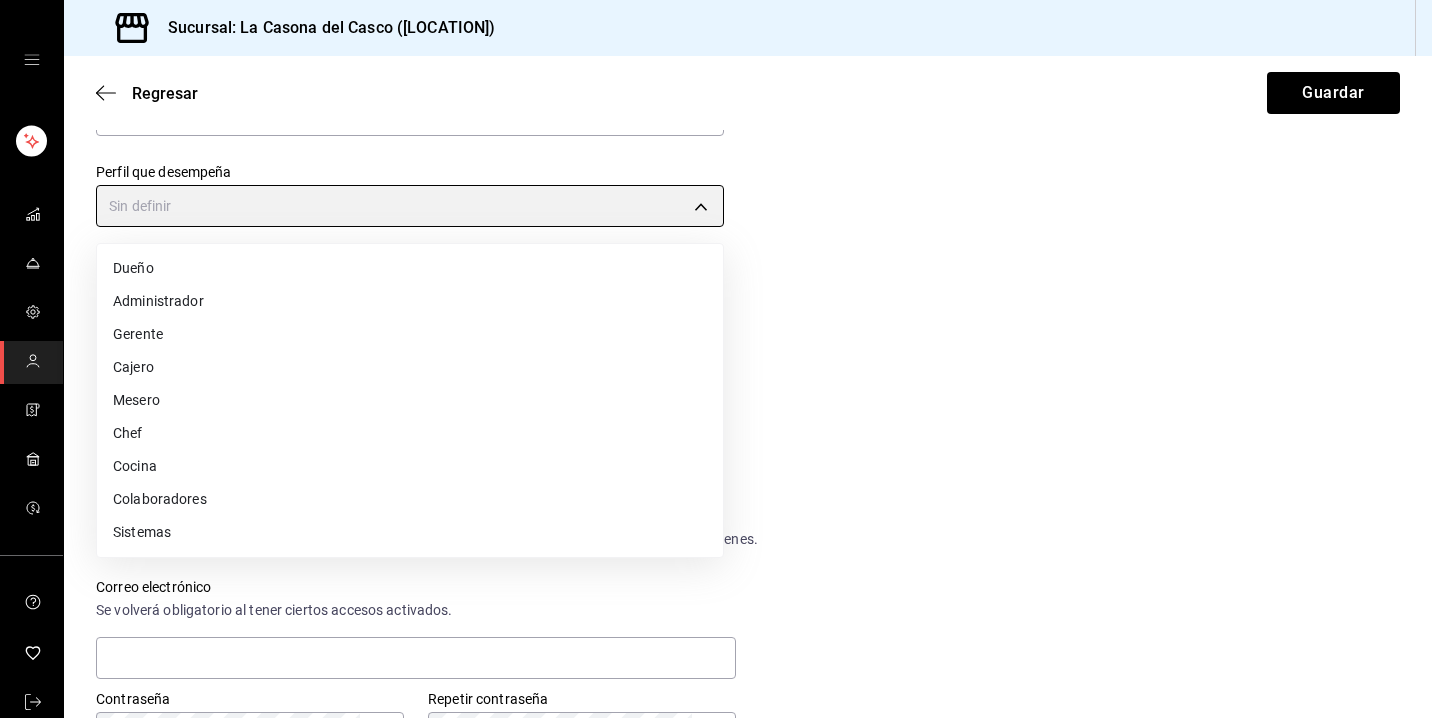 type on "WAITER" 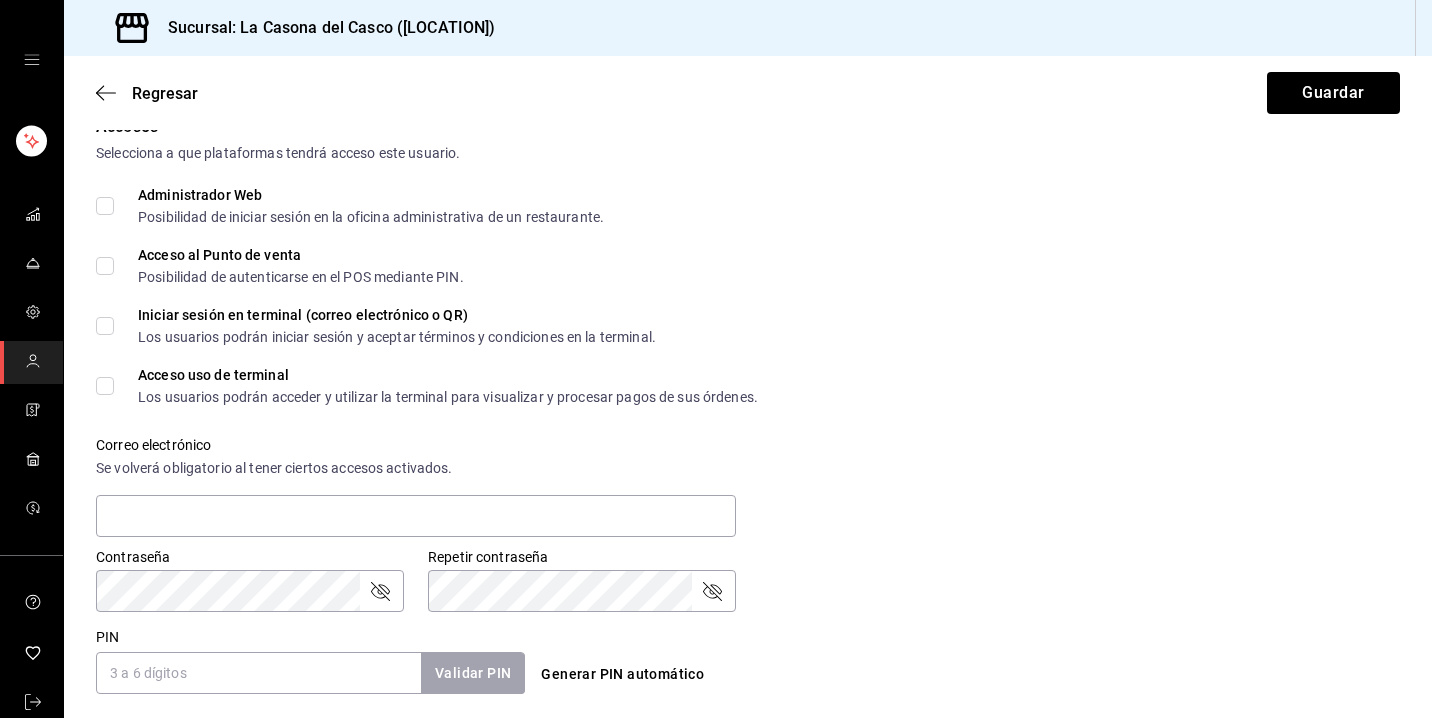 scroll, scrollTop: 649, scrollLeft: 0, axis: vertical 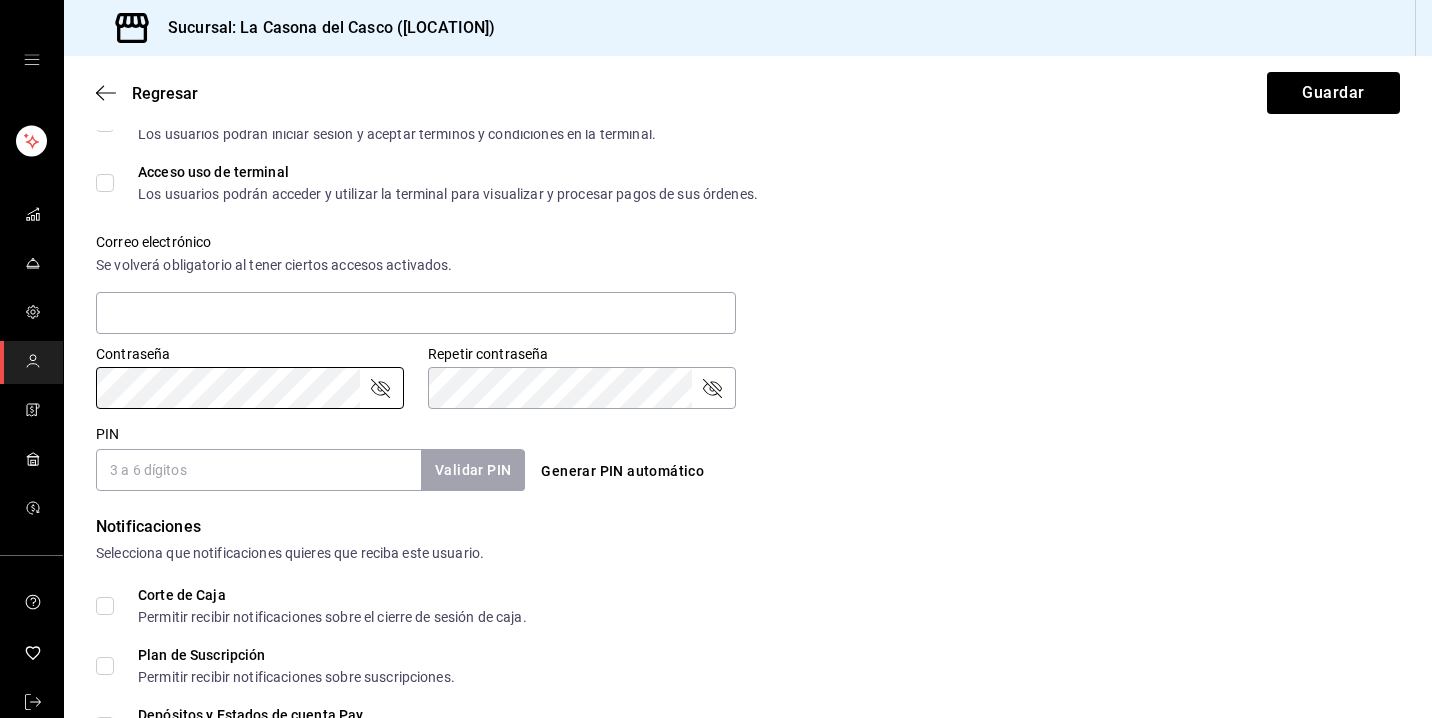 click on "PIN" at bounding box center (258, 470) 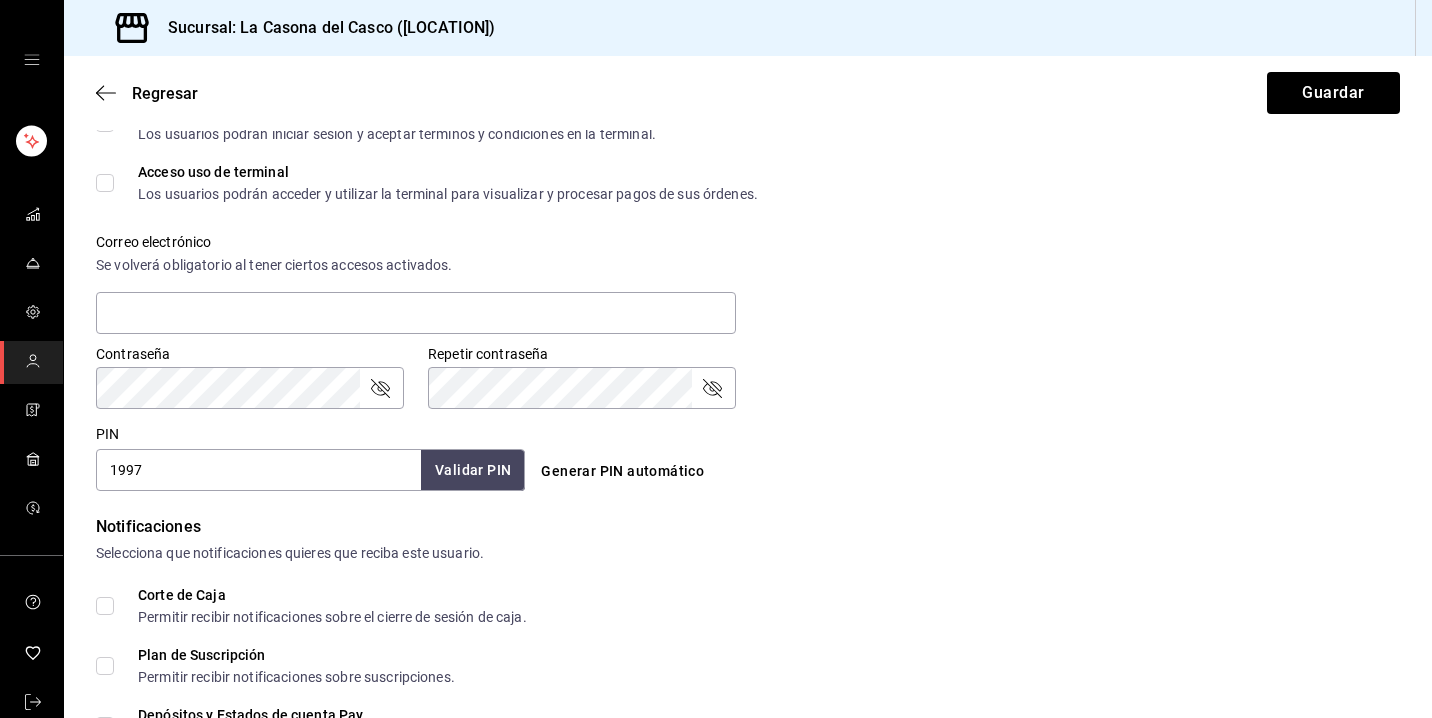 type on "1997" 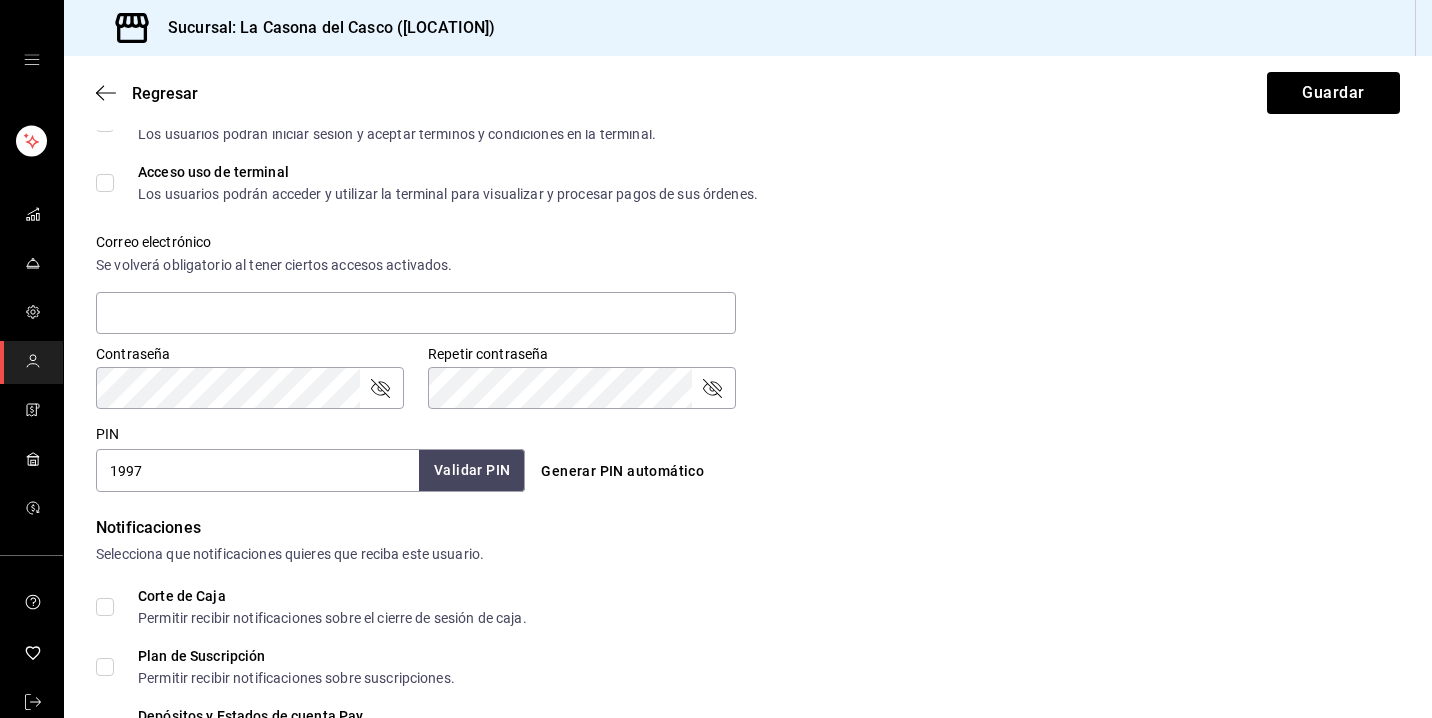 click on "Validar PIN" at bounding box center [472, 470] 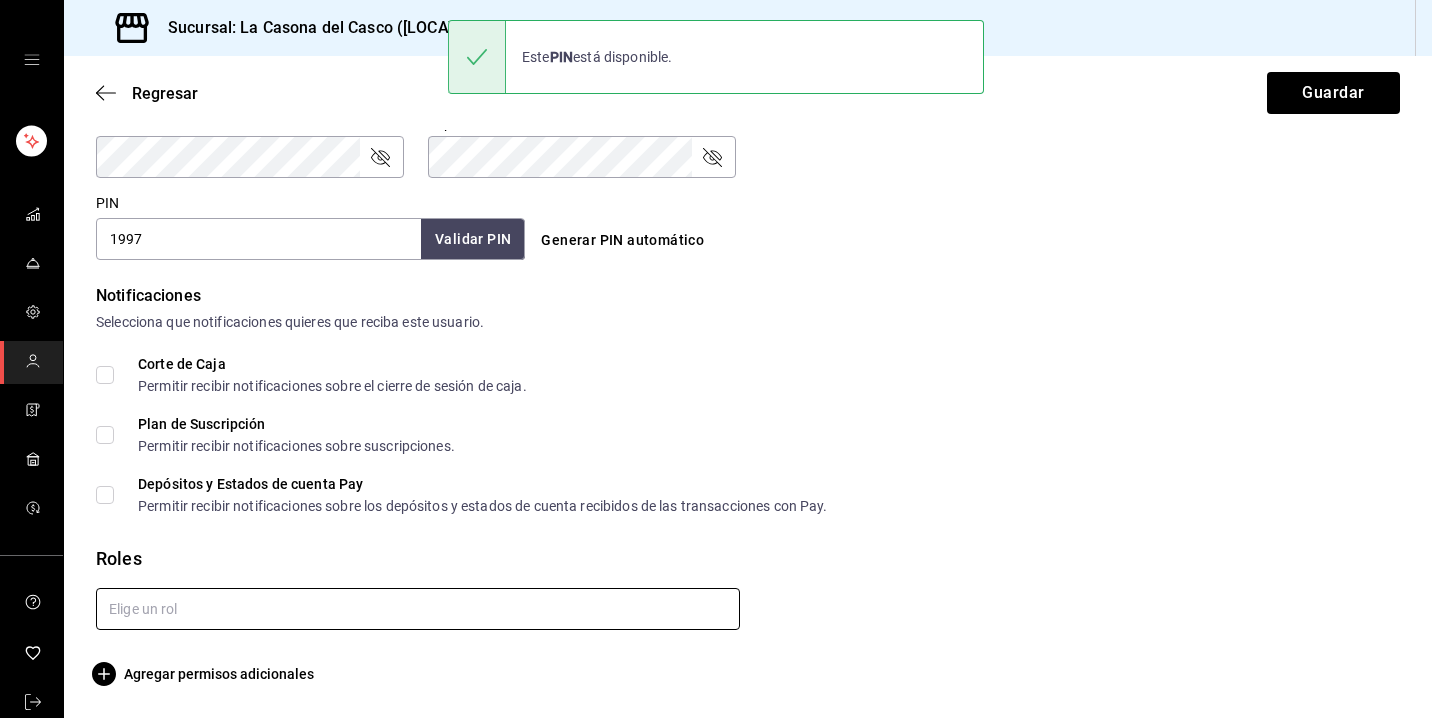 scroll, scrollTop: 880, scrollLeft: 0, axis: vertical 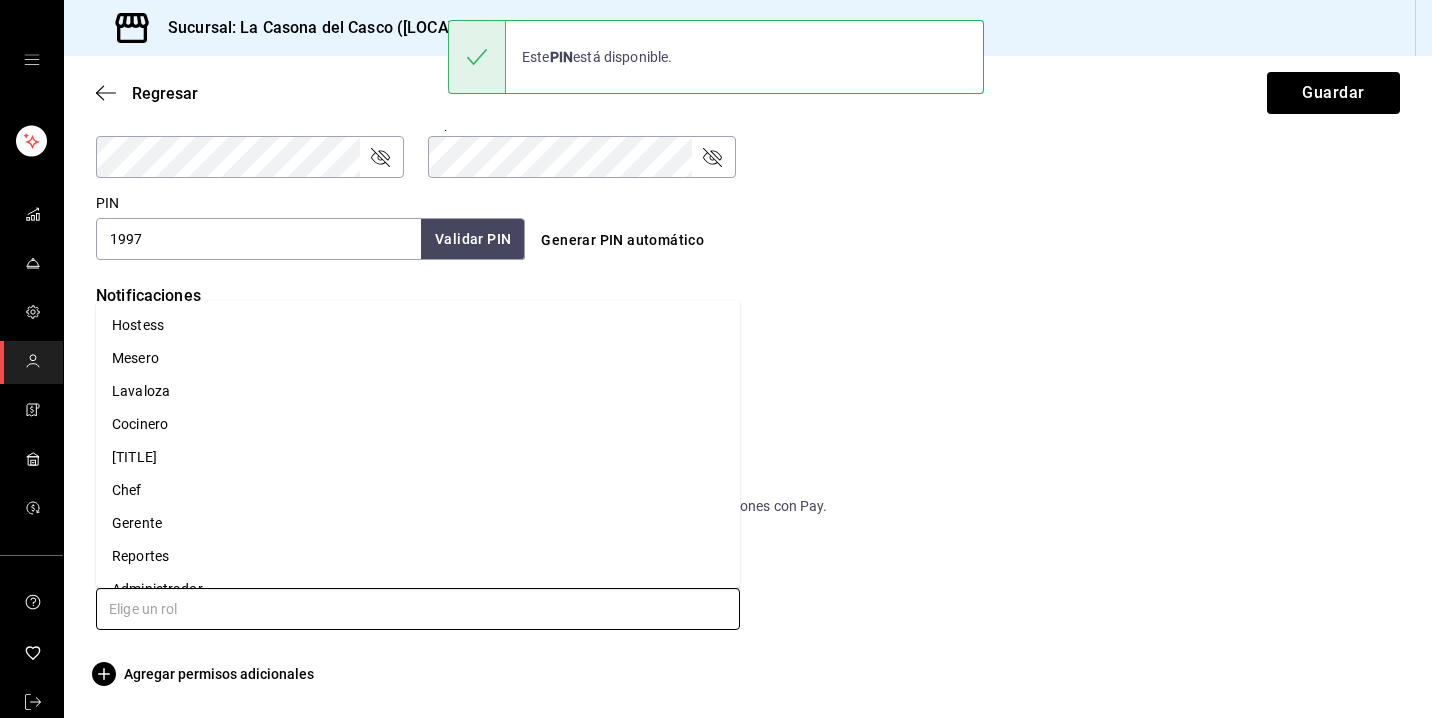 click on "Mesero" at bounding box center (418, 358) 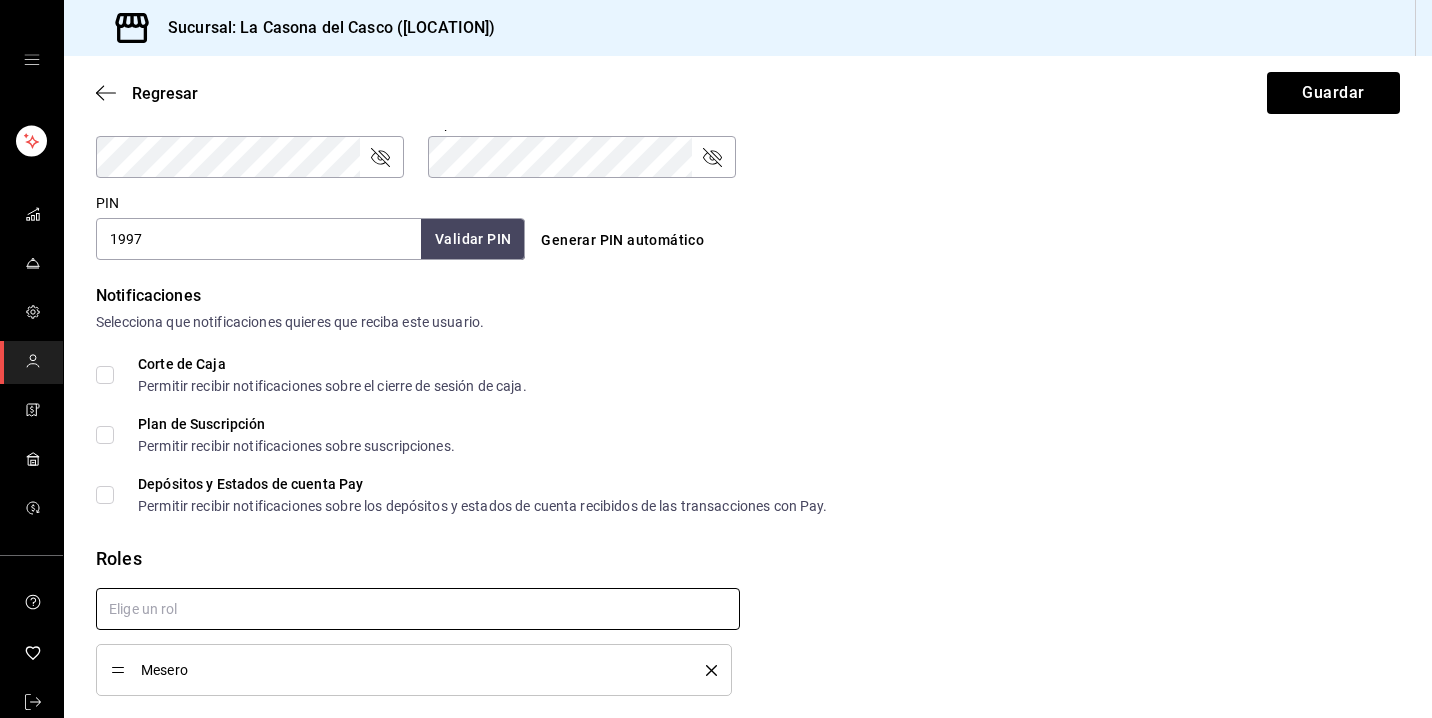 checkbox on "true" 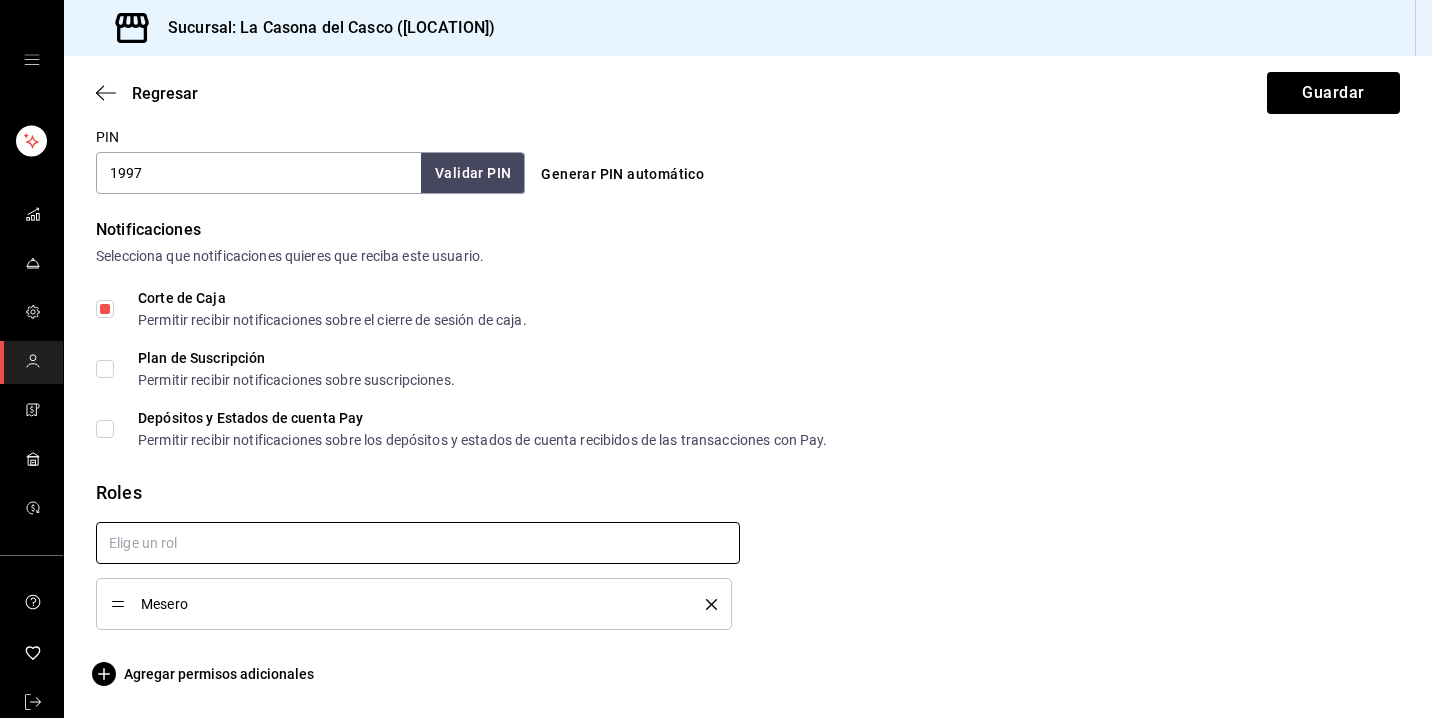 scroll, scrollTop: 921, scrollLeft: 0, axis: vertical 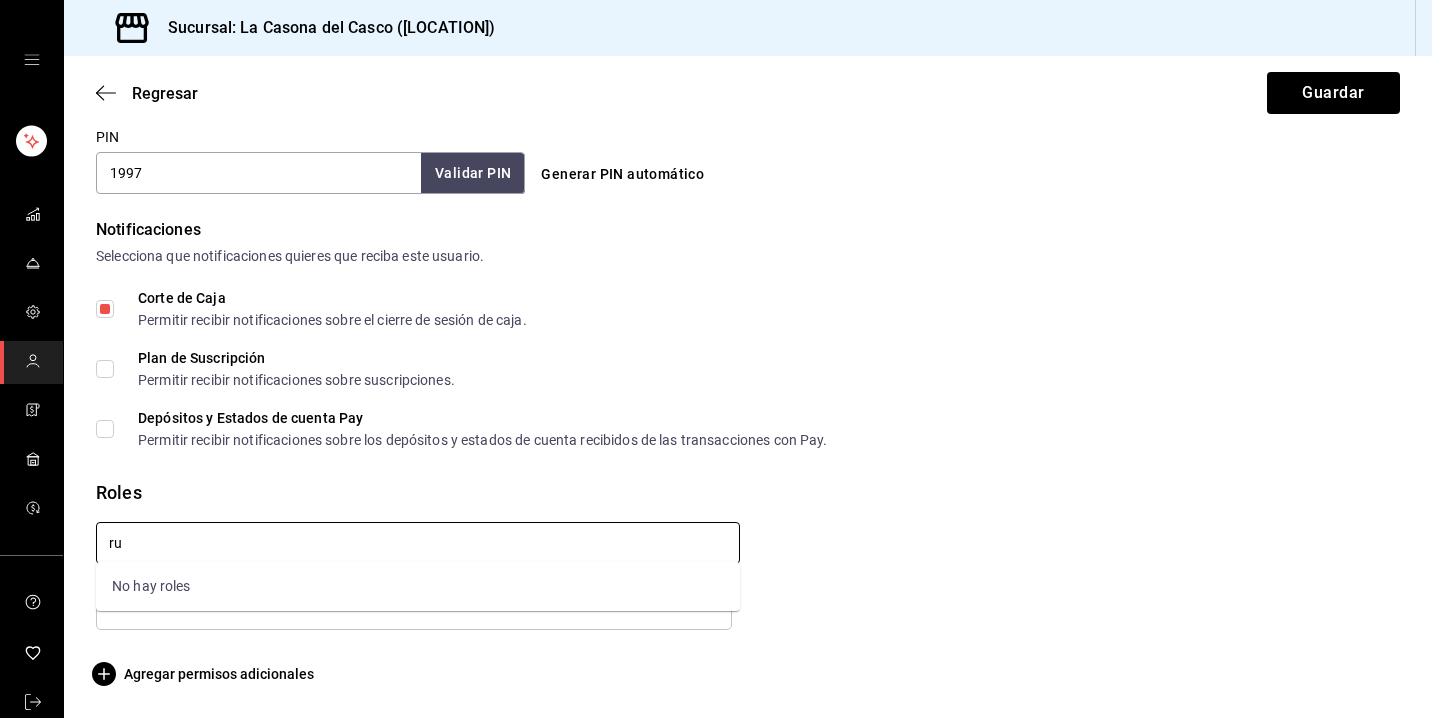 type on "r" 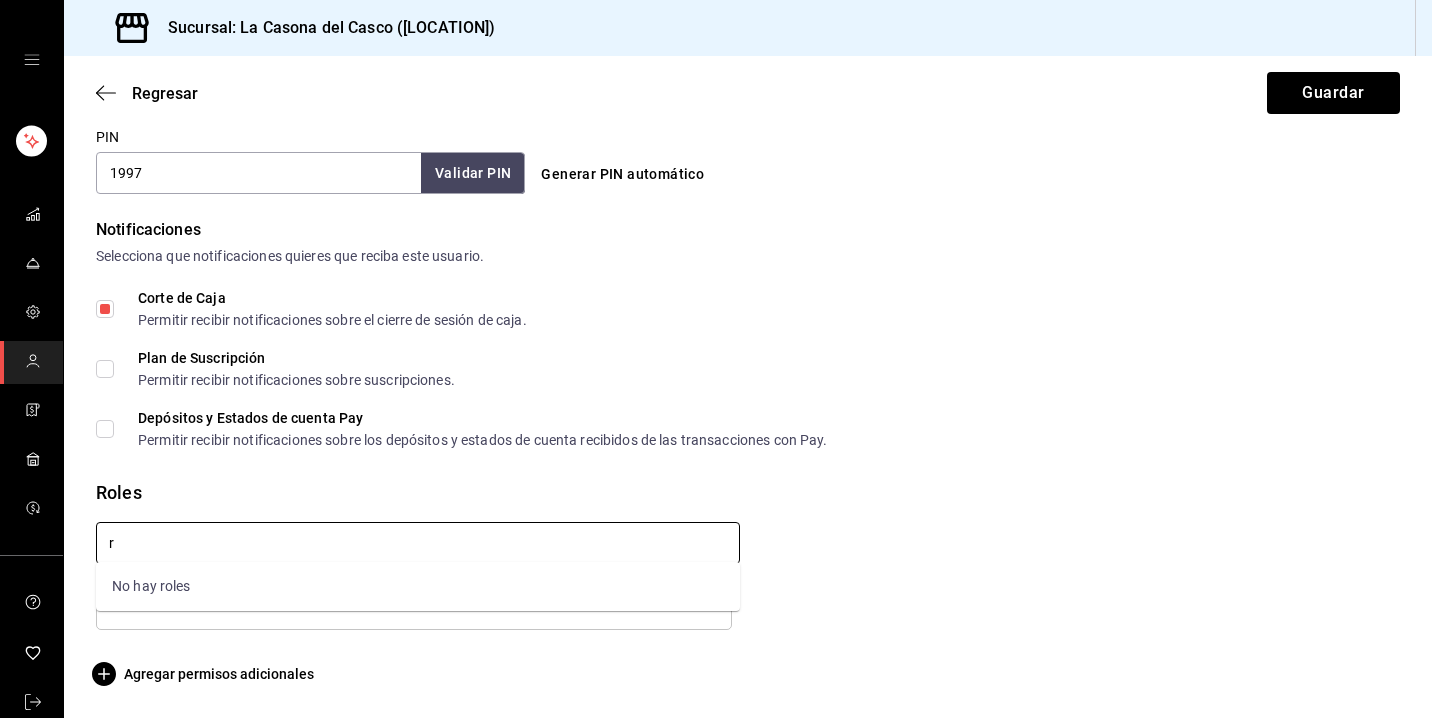 scroll, scrollTop: 946, scrollLeft: 0, axis: vertical 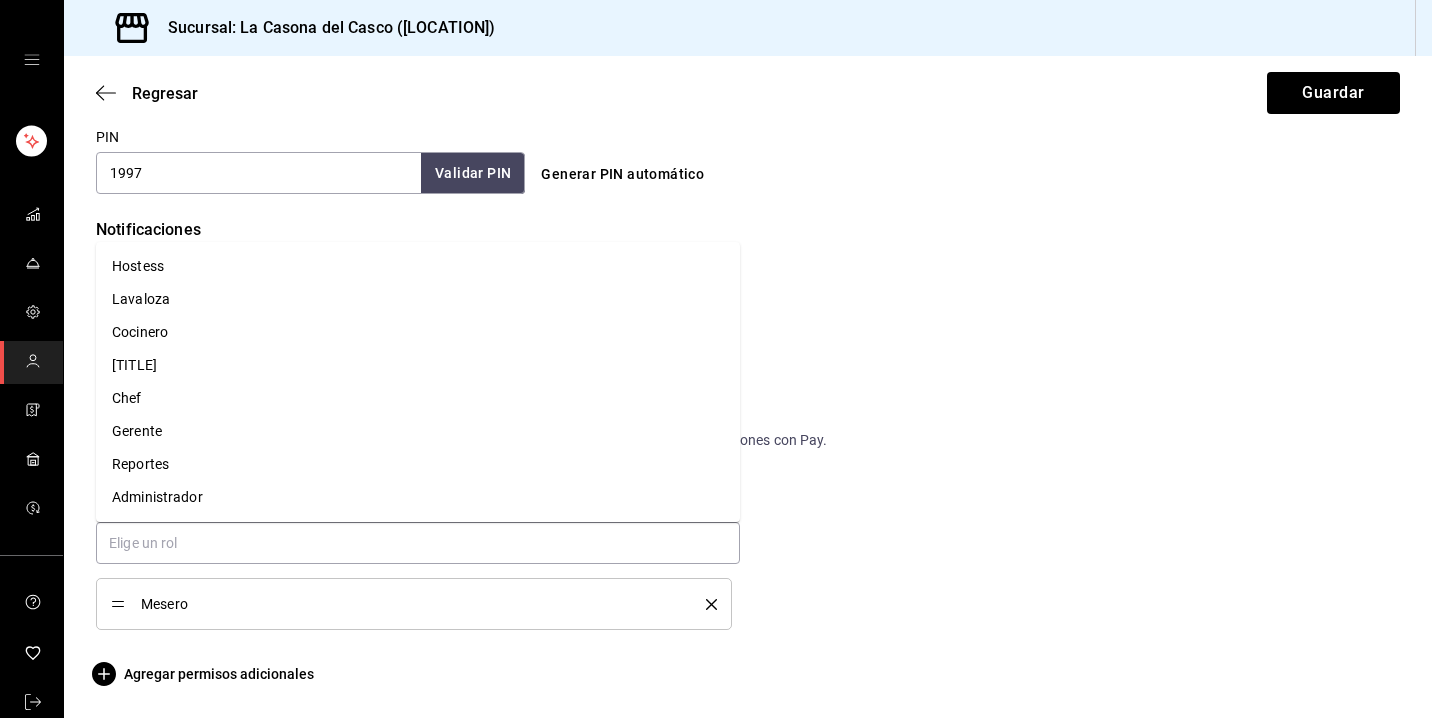 click on "Corte de Caja Permitir recibir notificaciones sobre el cierre de sesión de caja. Plan de Suscripción Permitir recibir notificaciones sobre suscripciones. Depósitos y Estados de cuenta Pay Permitir recibir notificaciones sobre los depósitos y estados de cuenta recibidos de las transacciones con Pay." at bounding box center (748, 369) 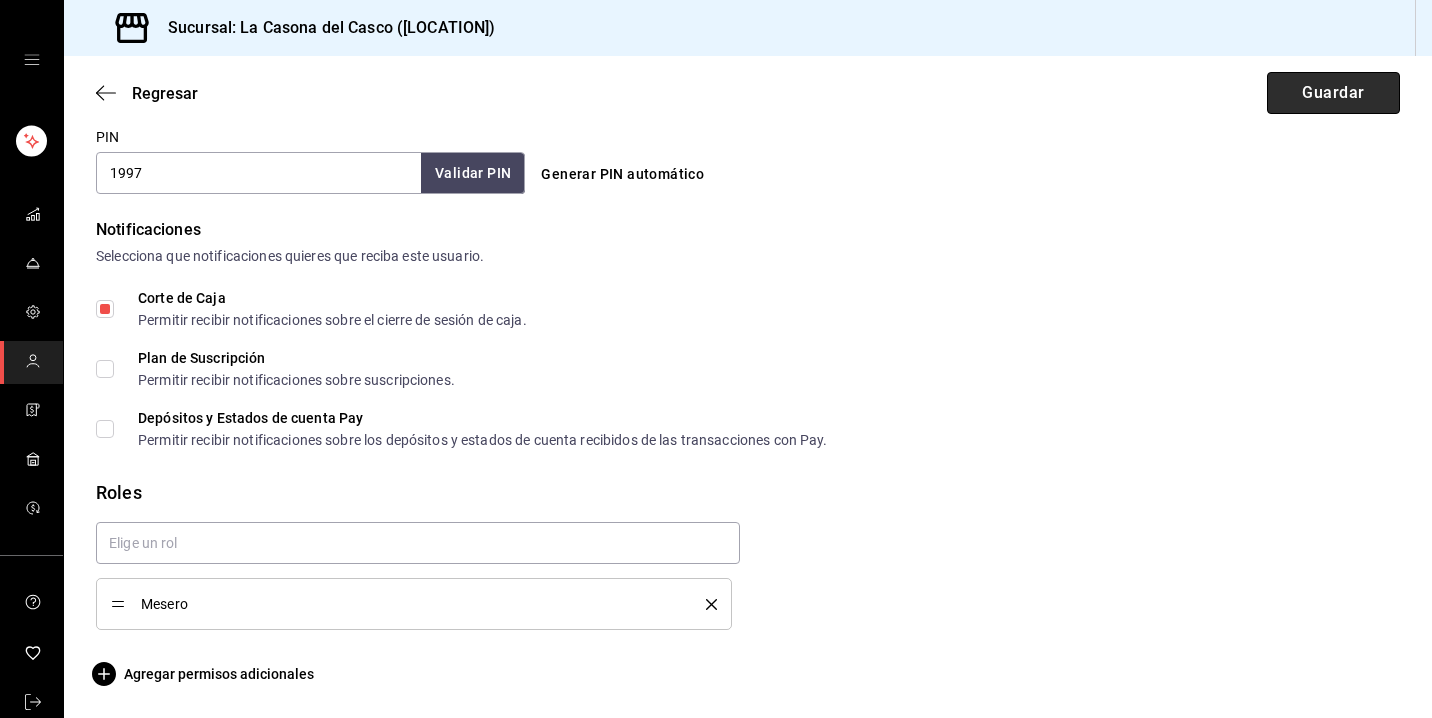 click on "Guardar" at bounding box center (1333, 93) 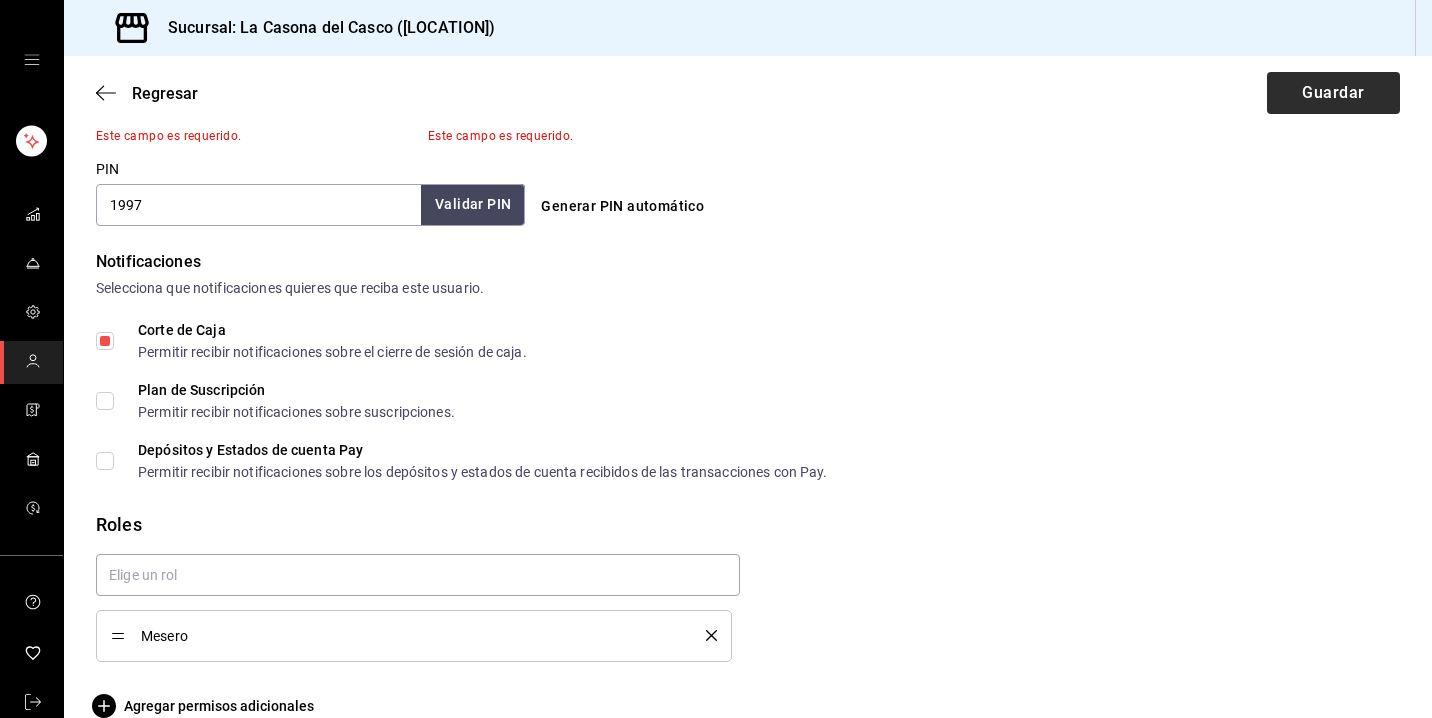 scroll, scrollTop: 575, scrollLeft: 0, axis: vertical 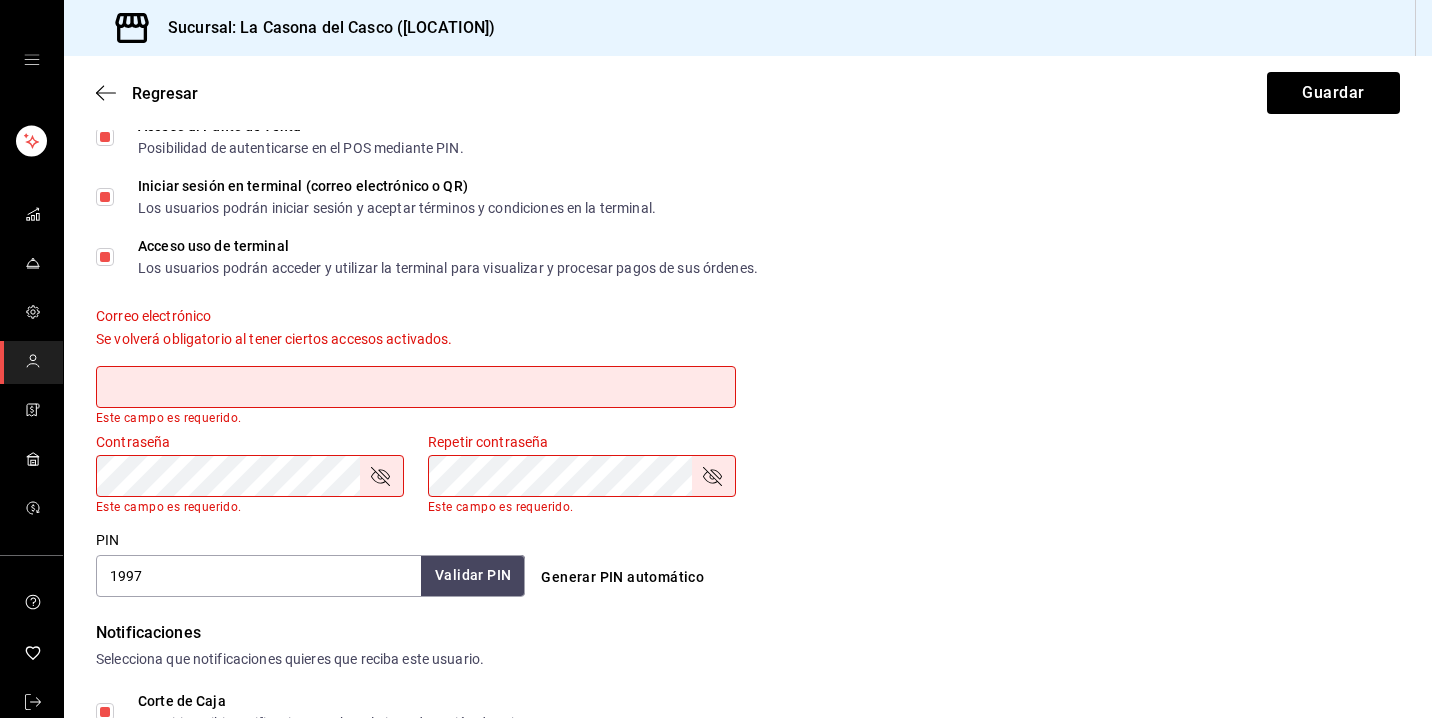 type on "[EMAIL]" 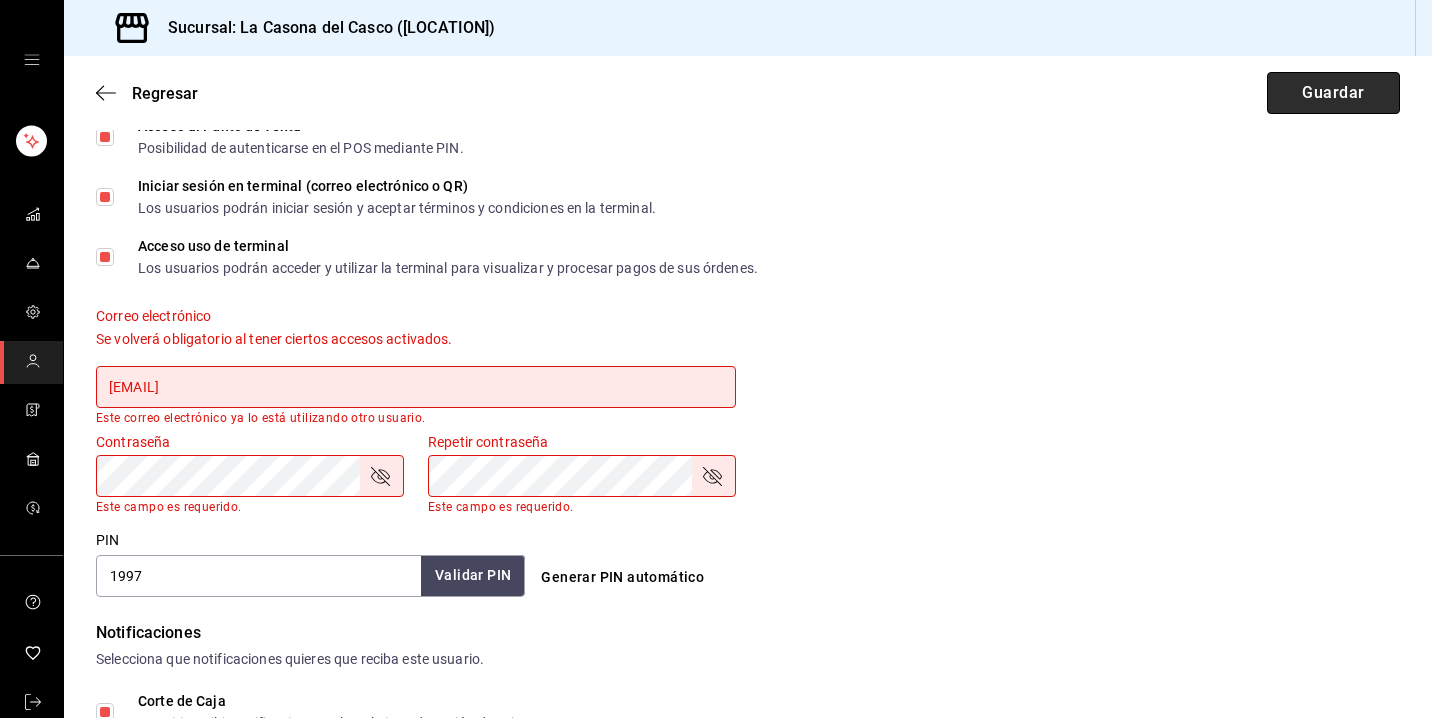 click on "Guardar" at bounding box center (1333, 93) 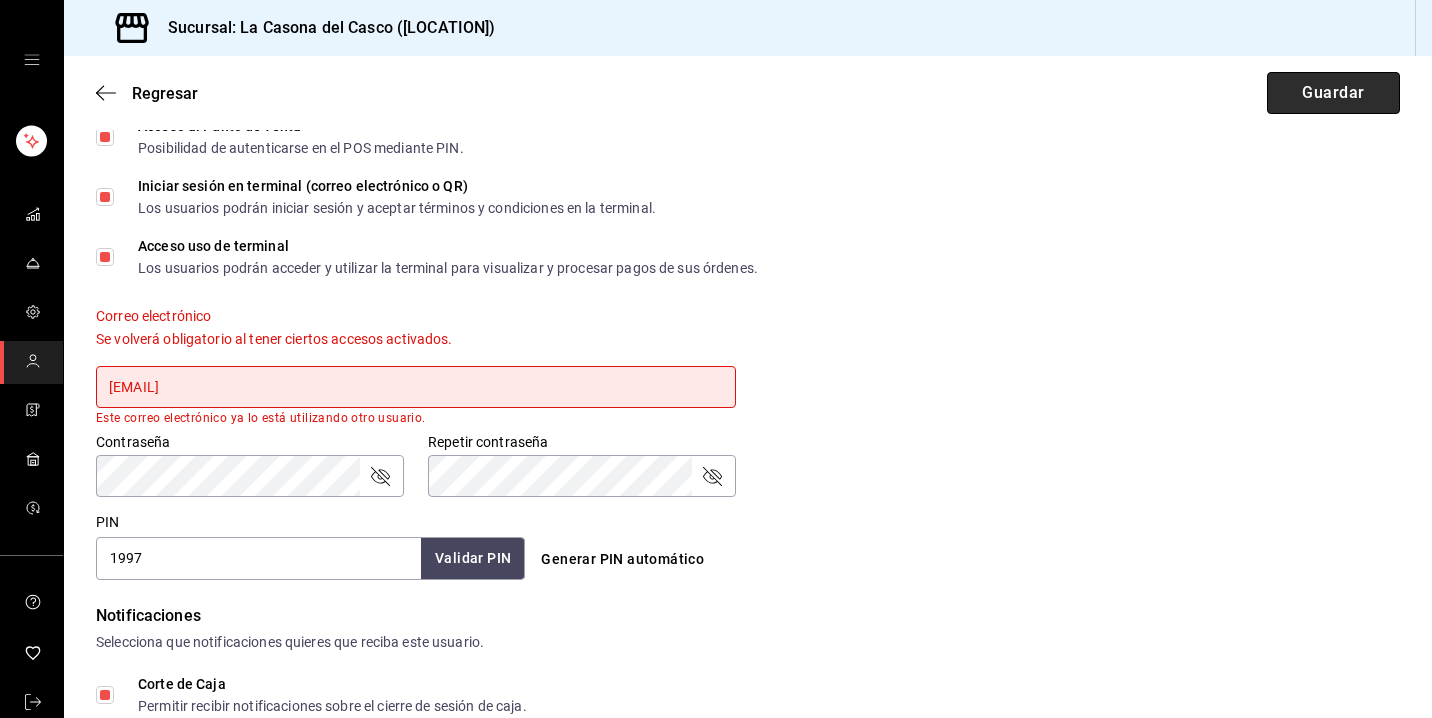 click on "Guardar" at bounding box center [1333, 93] 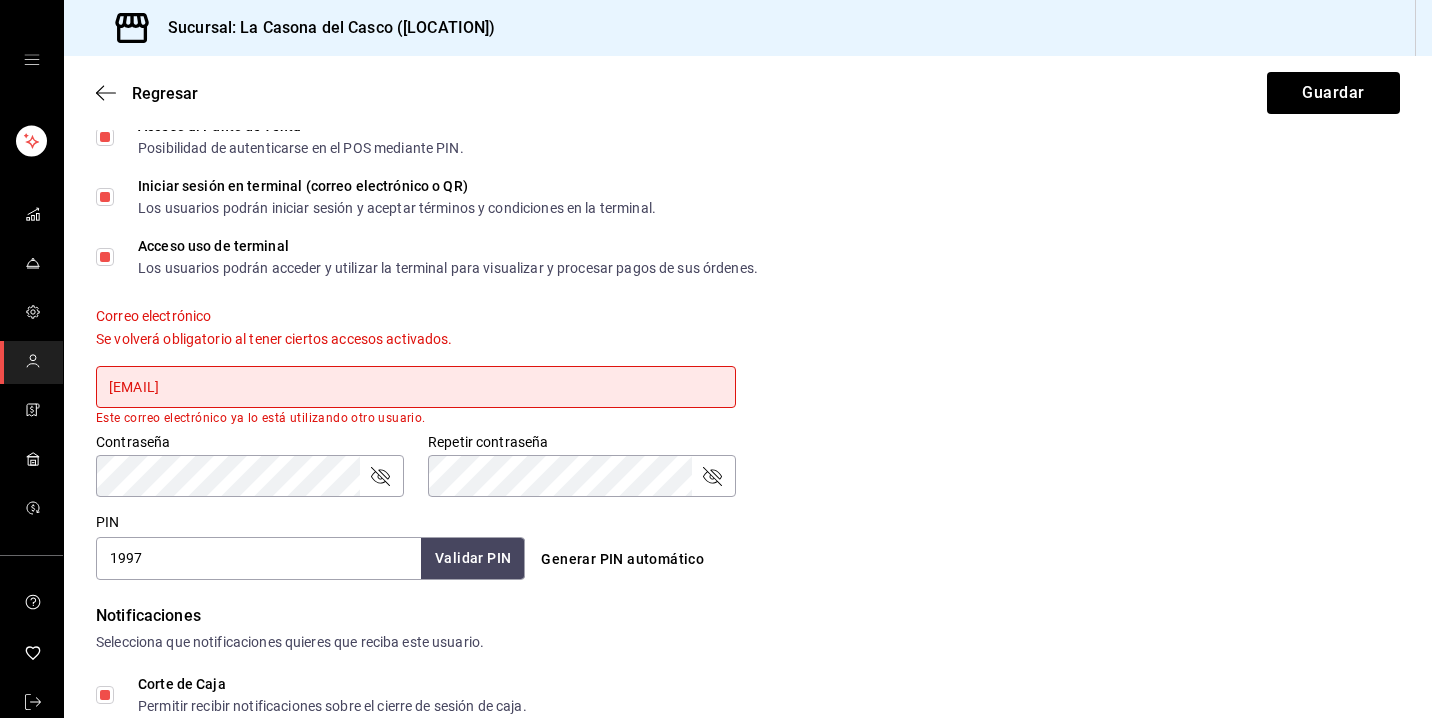click on "Correo electrónico Se volverá obligatorio al tener ciertos accesos activados. [EMAIL] Este correo electrónico ya lo está utilizando otro usuario." at bounding box center (416, 366) 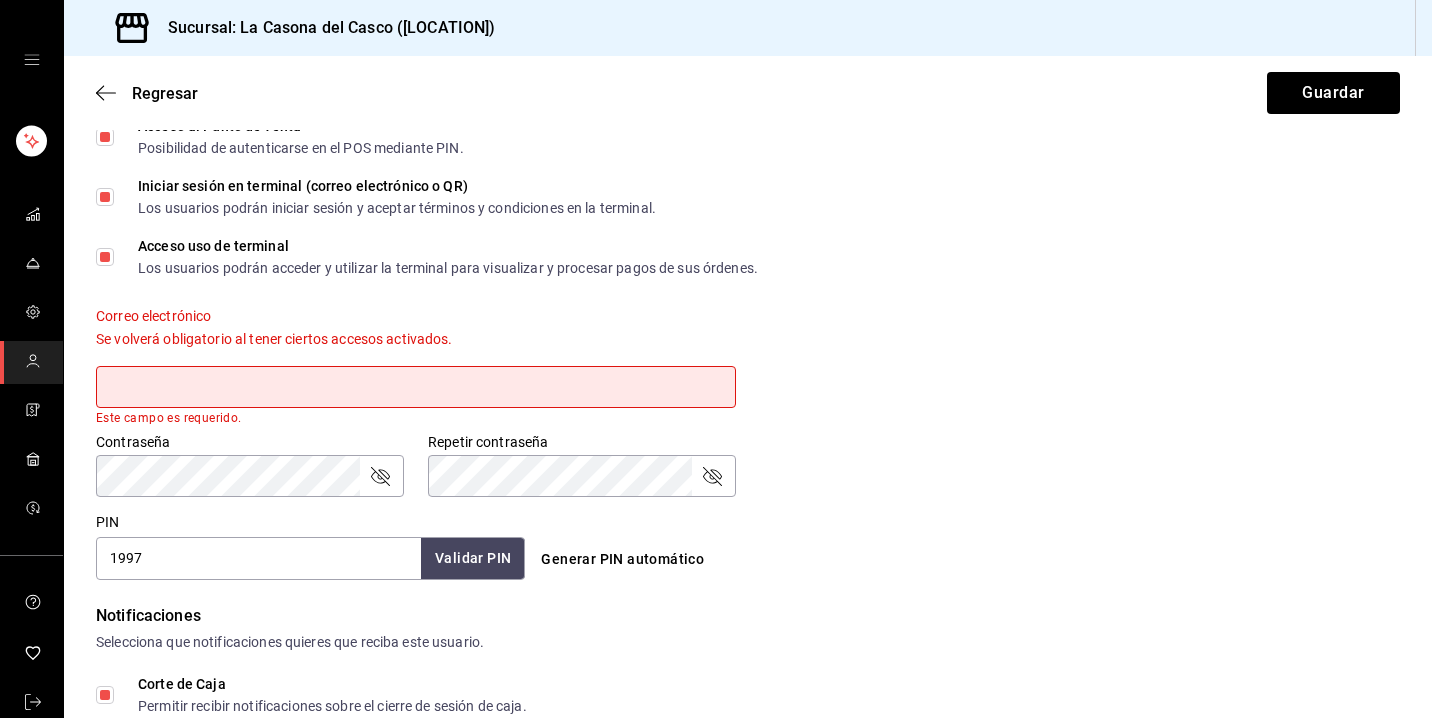 click on "Correo electrónico Se volverá obligatorio al tener ciertos accesos activados. [EMAIL] Este campo es requerido." at bounding box center [736, 354] 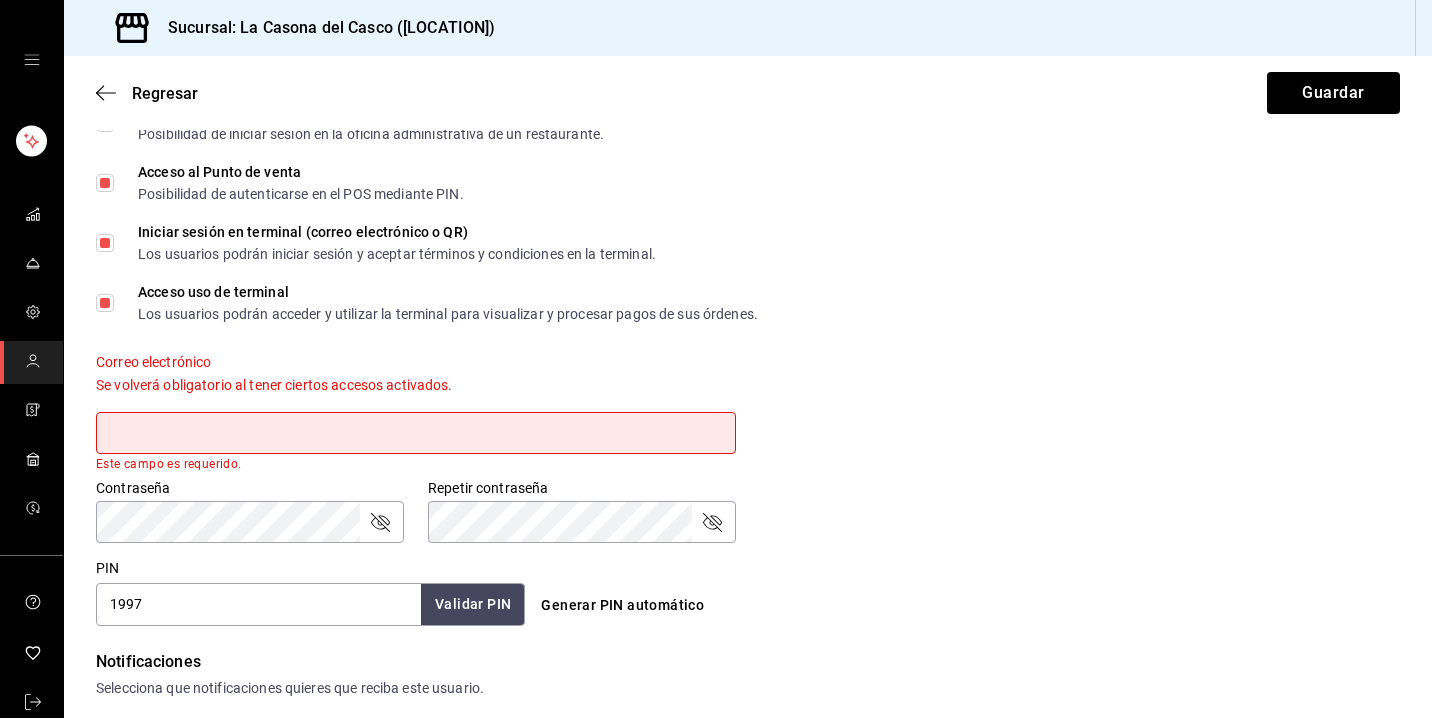 scroll, scrollTop: 522, scrollLeft: 0, axis: vertical 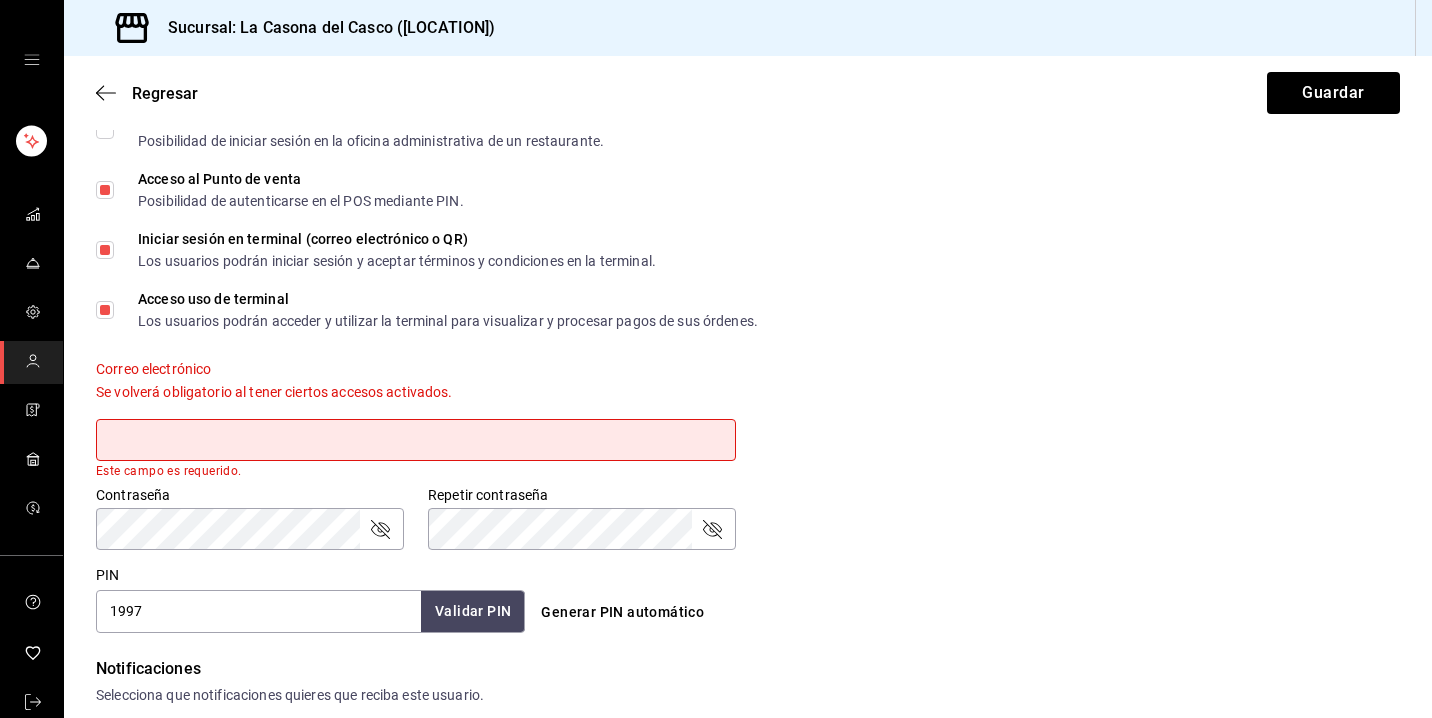 click at bounding box center [416, 440] 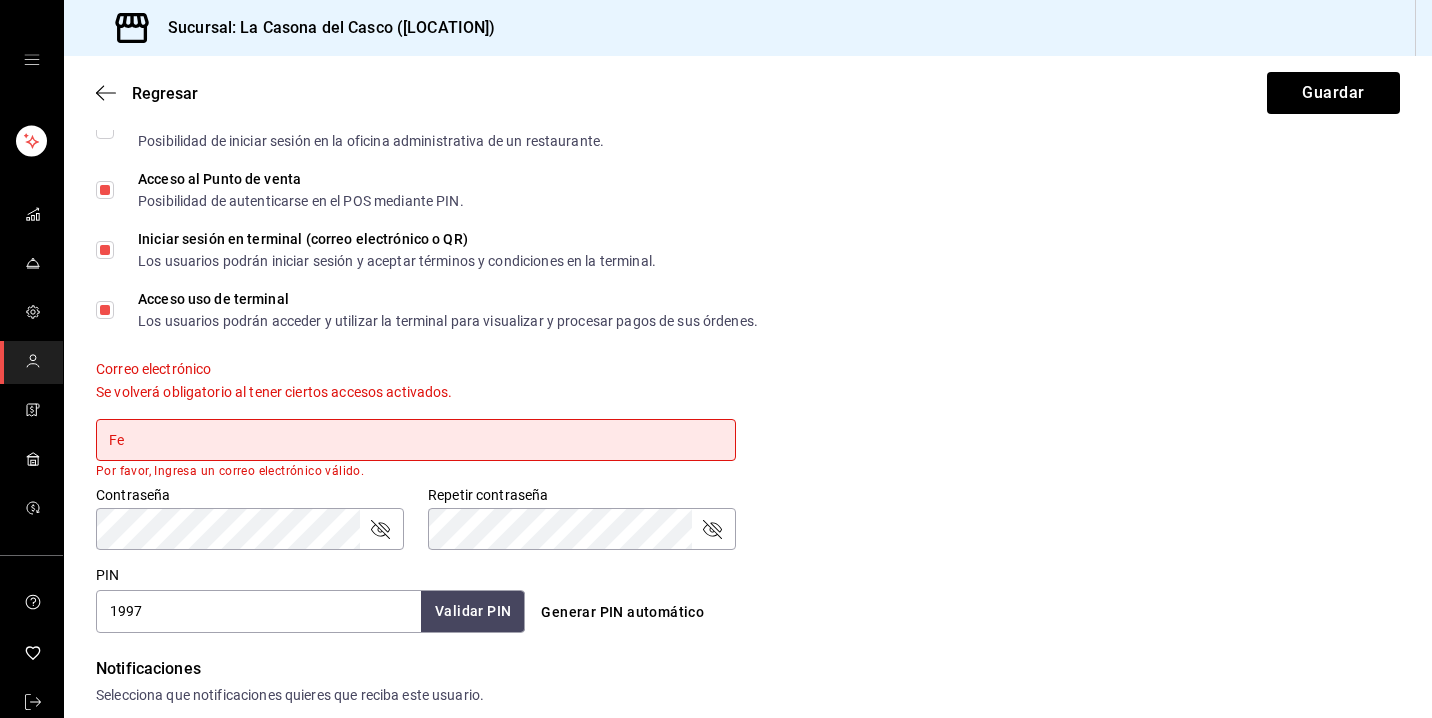 type on "F" 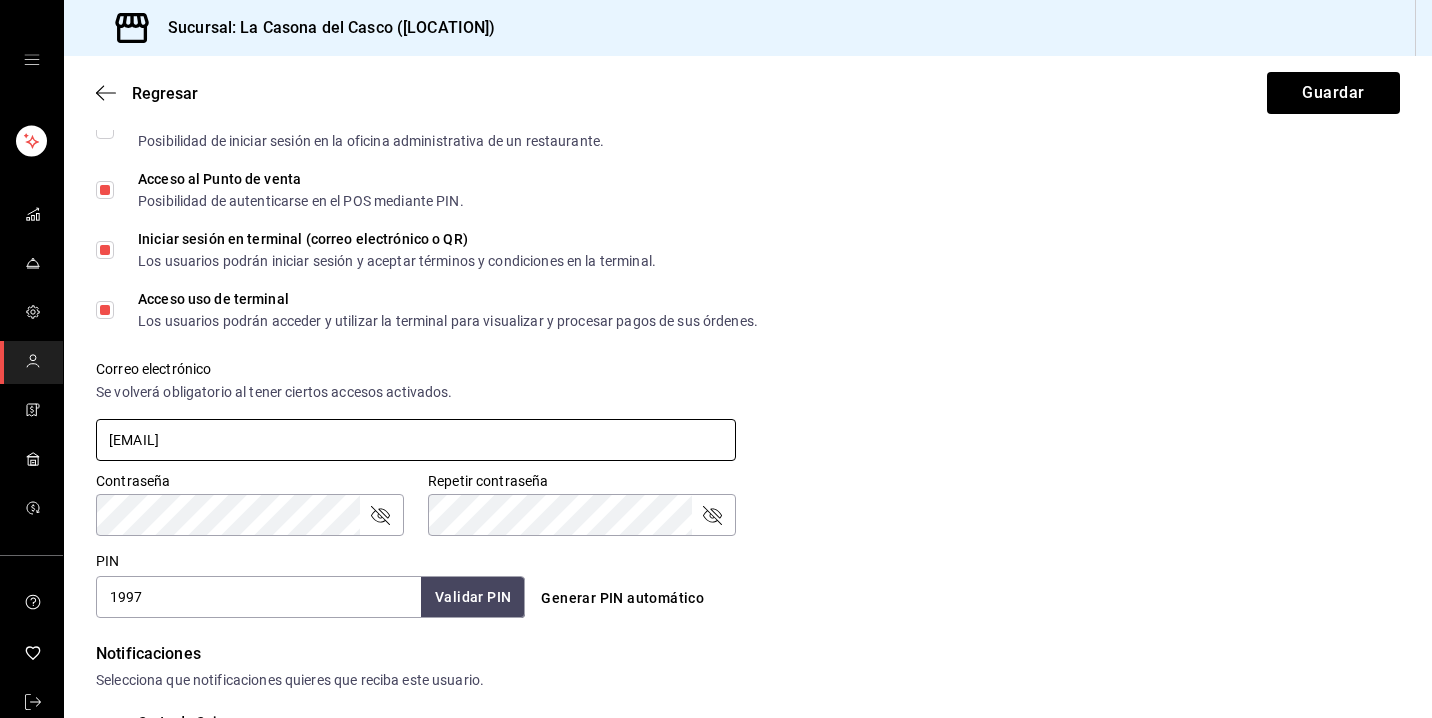 type on "[EMAIL]" 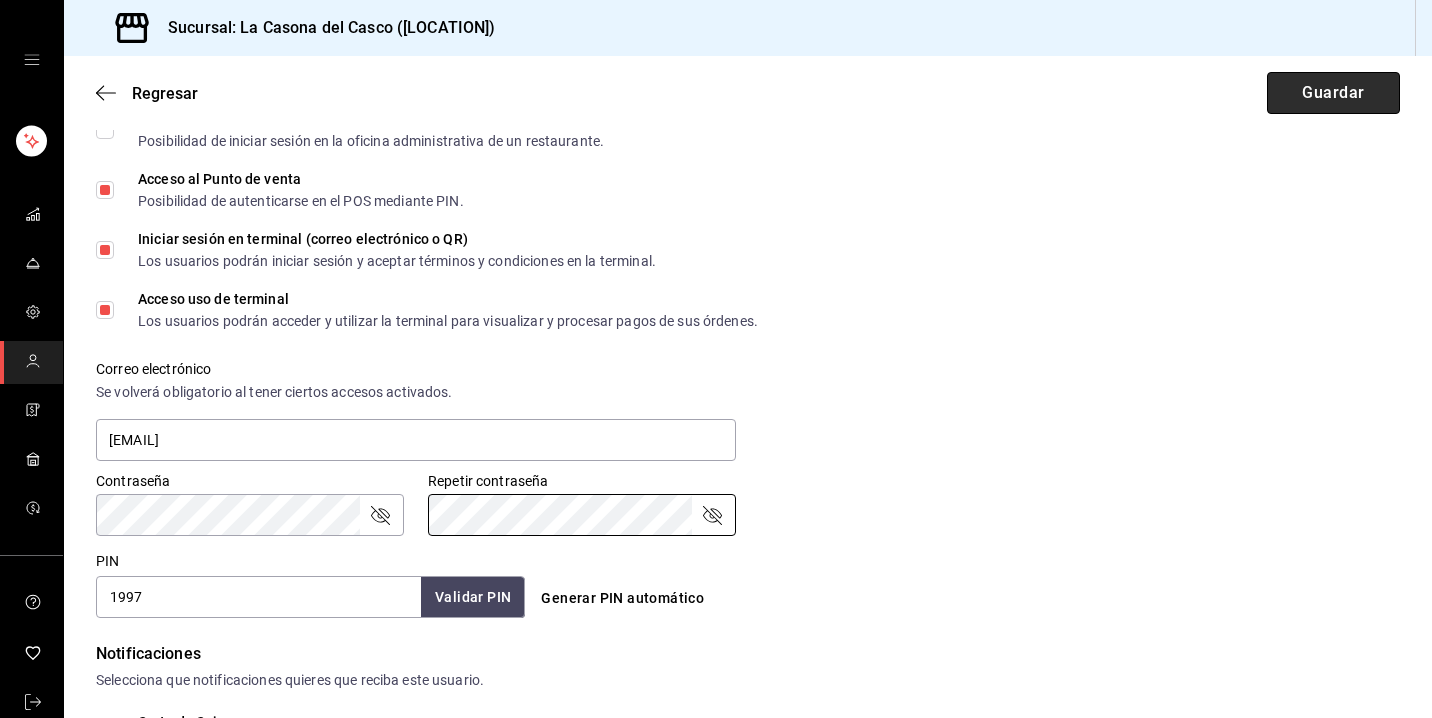 click on "Guardar" at bounding box center (1333, 93) 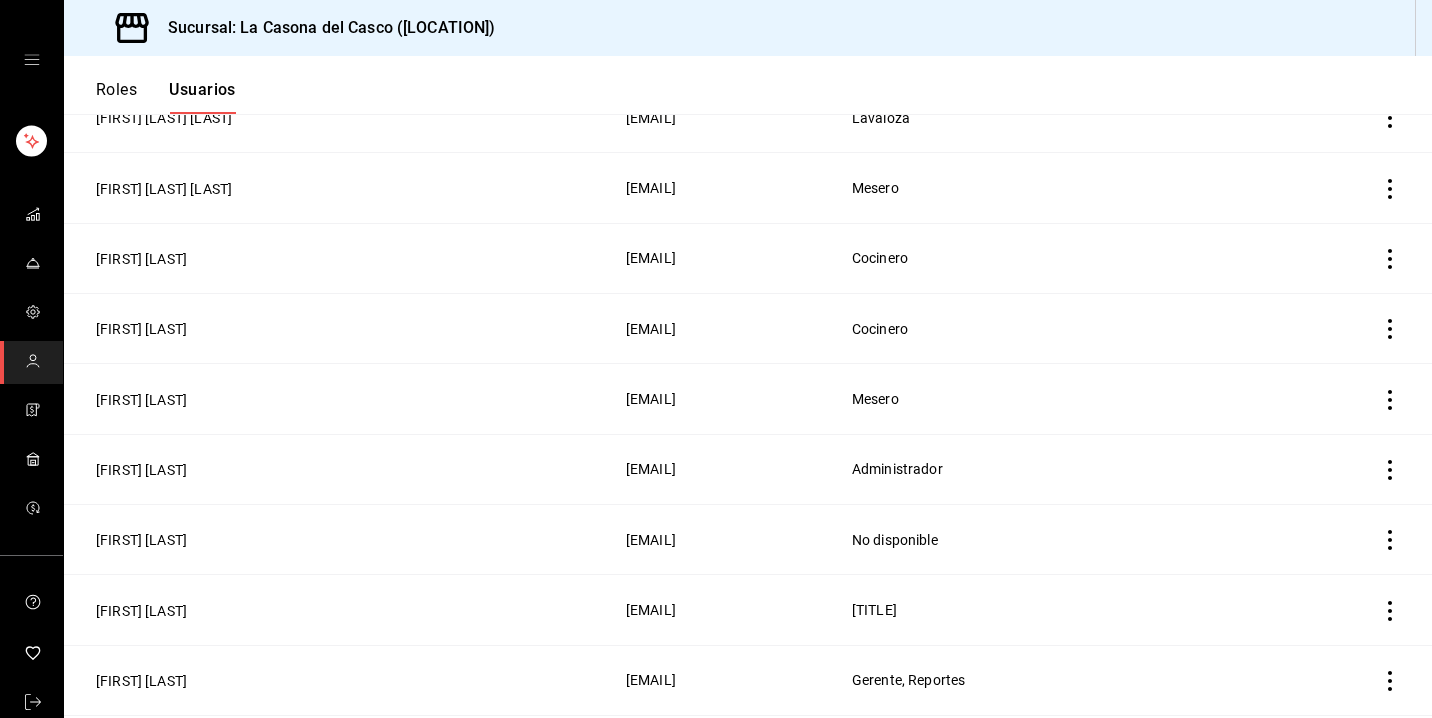 scroll, scrollTop: 511, scrollLeft: 0, axis: vertical 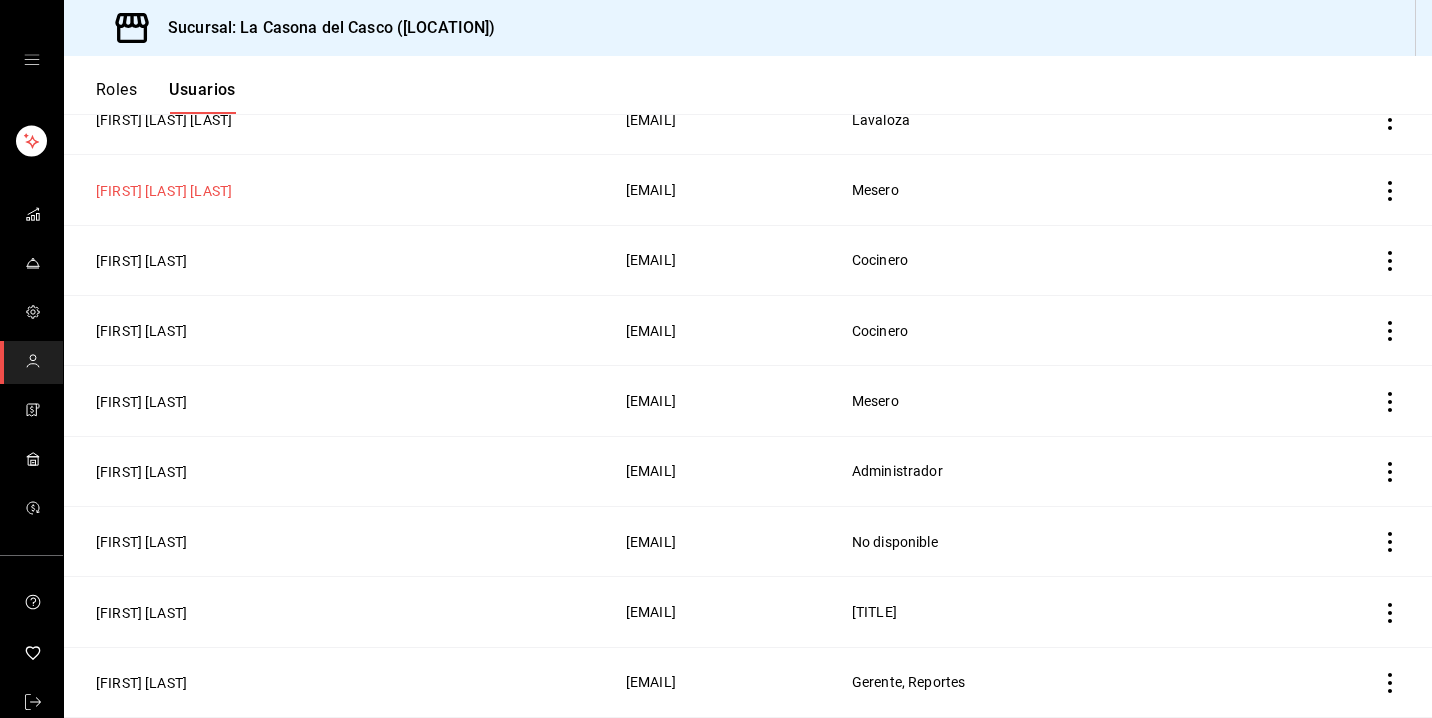 click on "[FIRST] [LAST] [LAST]" at bounding box center [164, 191] 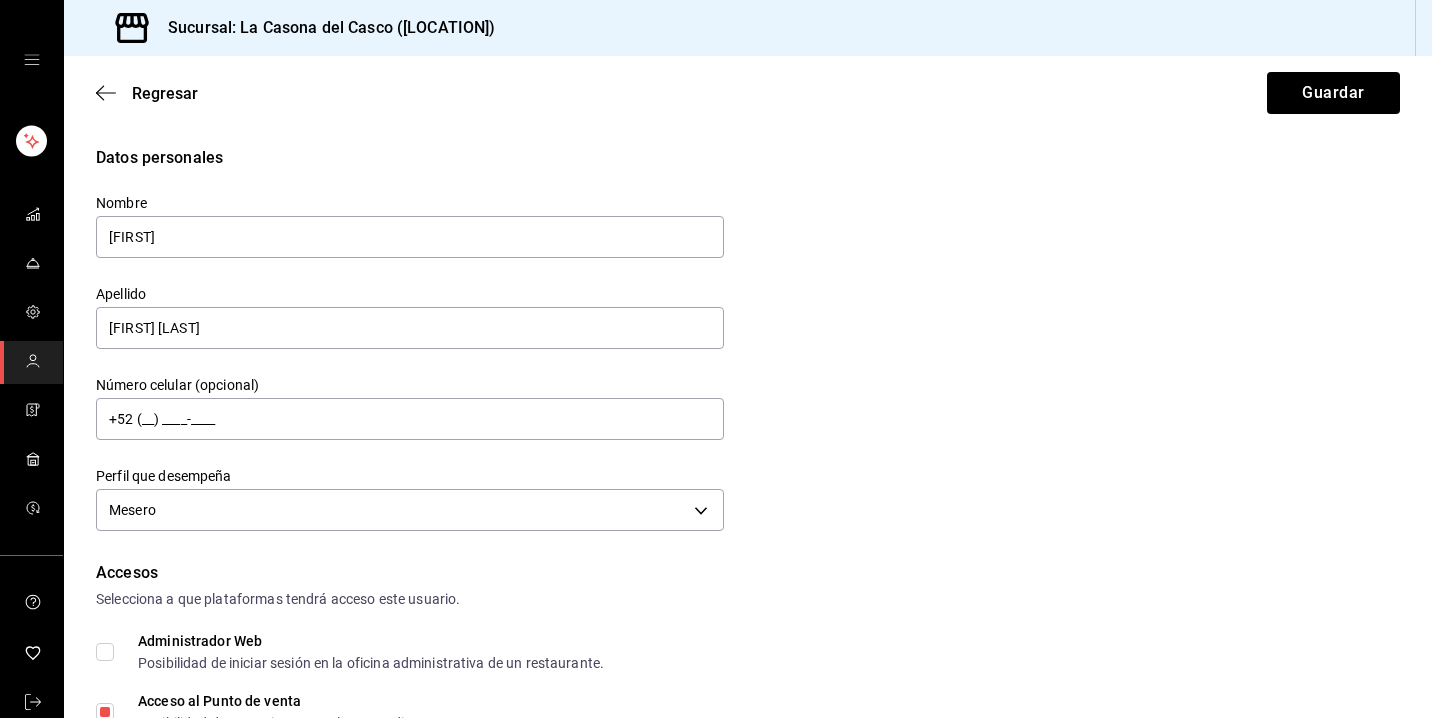 scroll, scrollTop: 0, scrollLeft: 0, axis: both 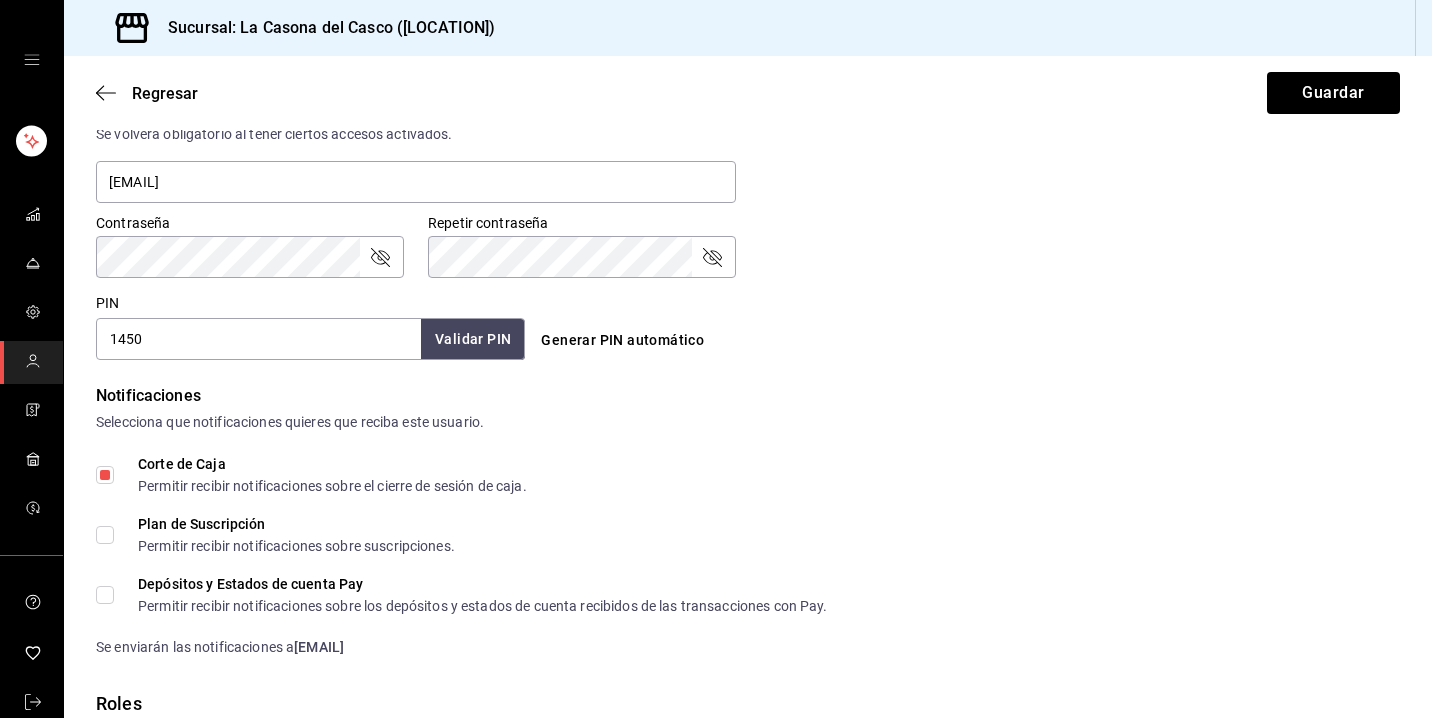 click on "Corte de Caja Permitir recibir notificaciones sobre el cierre de sesión de caja." at bounding box center [105, 475] 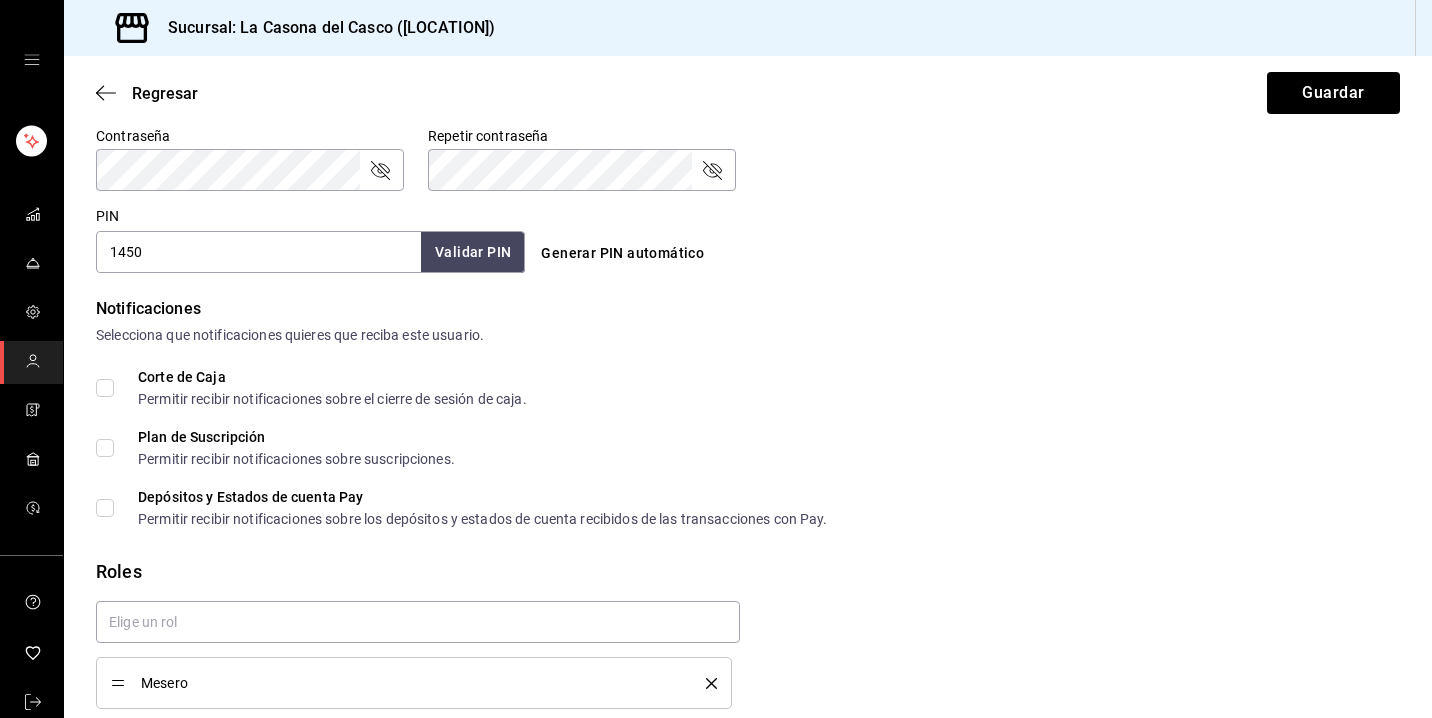 scroll, scrollTop: 882, scrollLeft: 0, axis: vertical 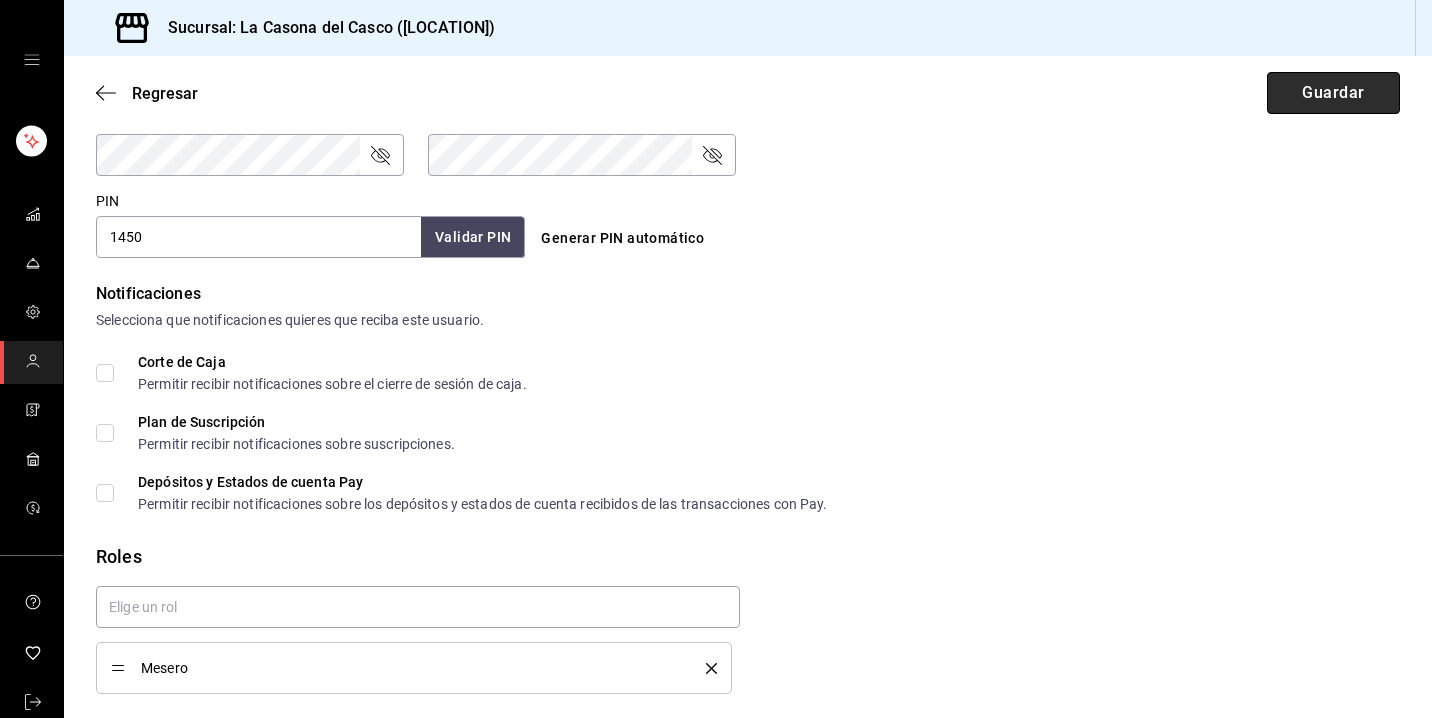 click on "Guardar" at bounding box center (1333, 93) 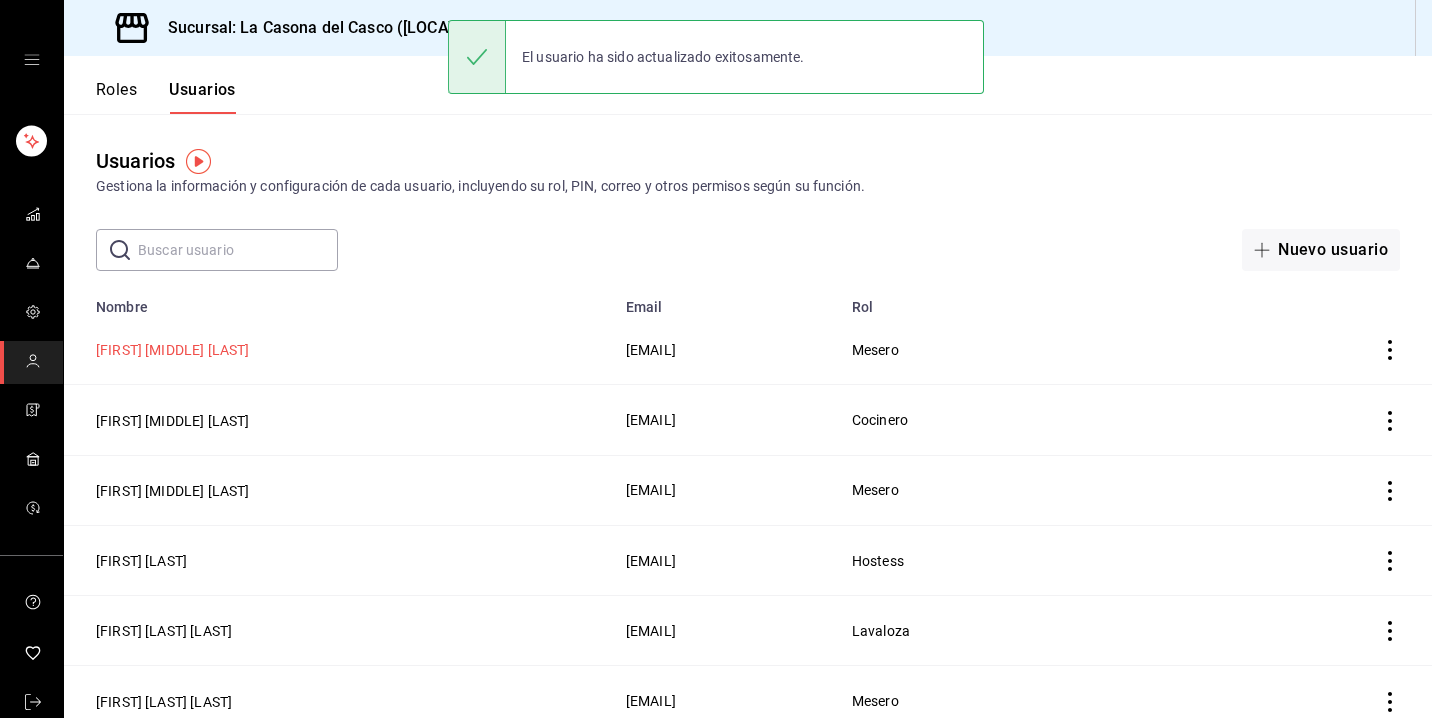 click on "[FIRST] [MIDDLE] [LAST]" at bounding box center [172, 350] 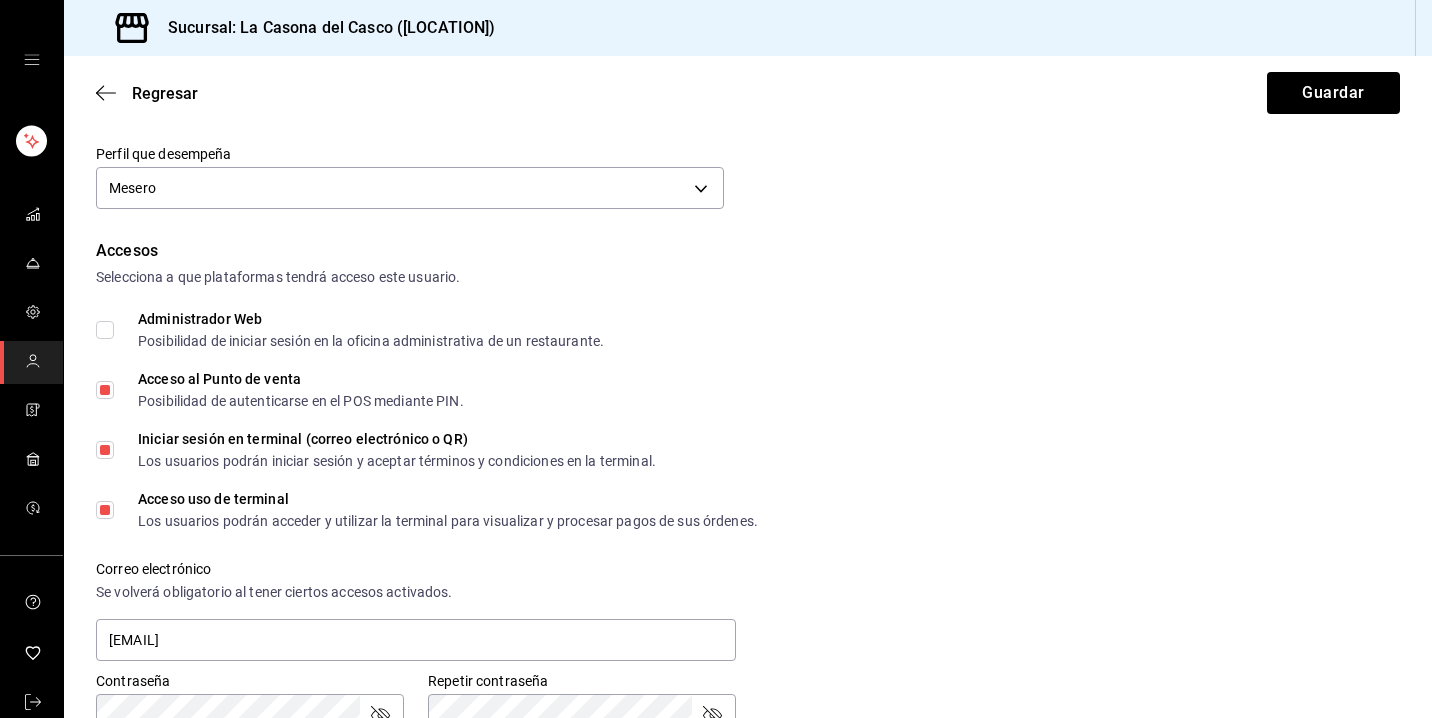 scroll, scrollTop: 324, scrollLeft: 0, axis: vertical 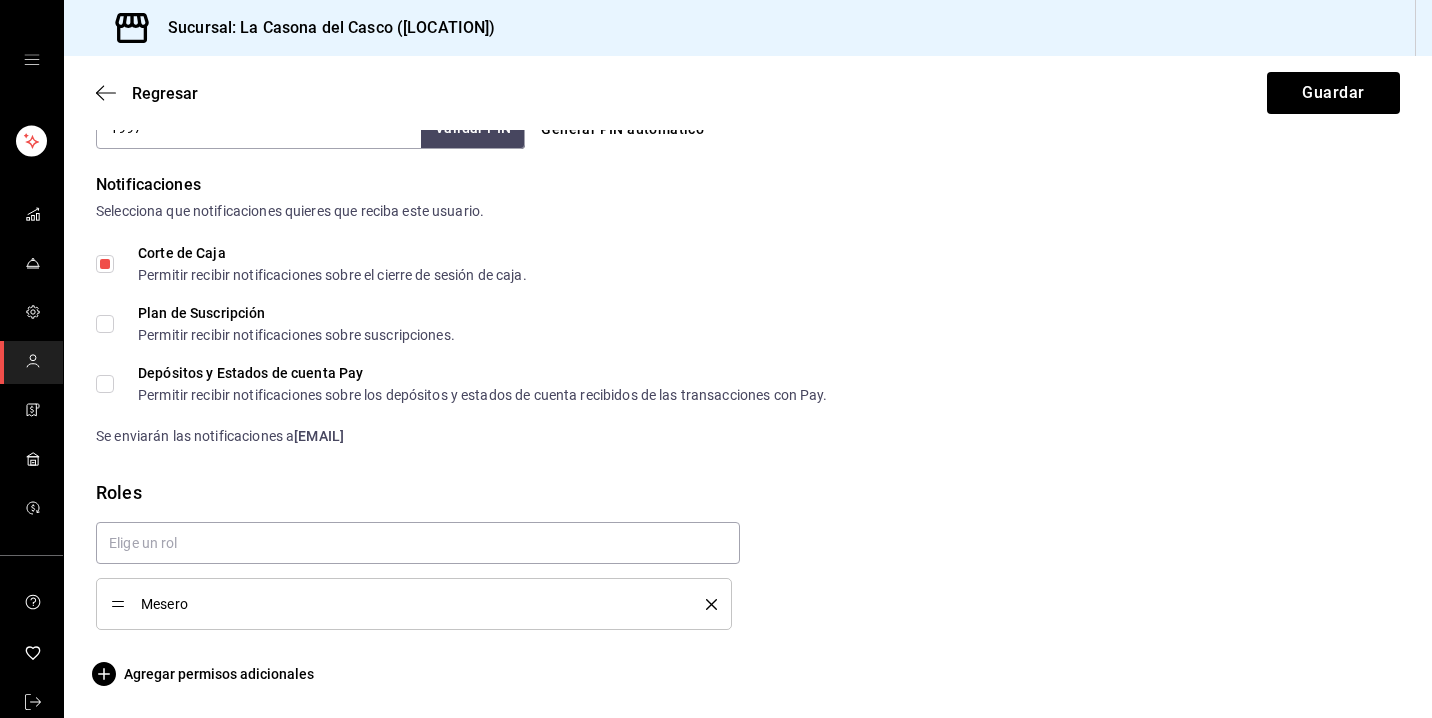 click on "Corte de Caja Permitir recibir notificaciones sobre el cierre de sesión de caja." at bounding box center [320, 264] 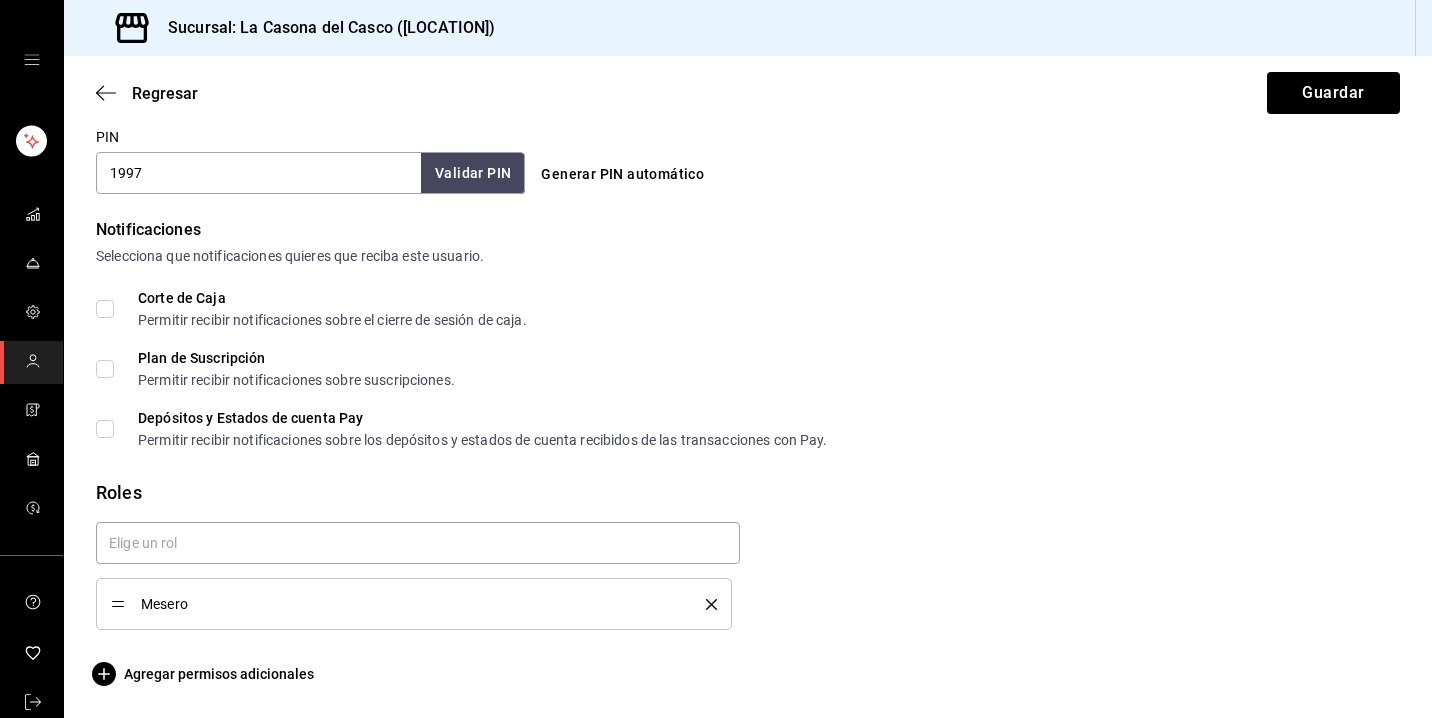 scroll, scrollTop: 946, scrollLeft: 0, axis: vertical 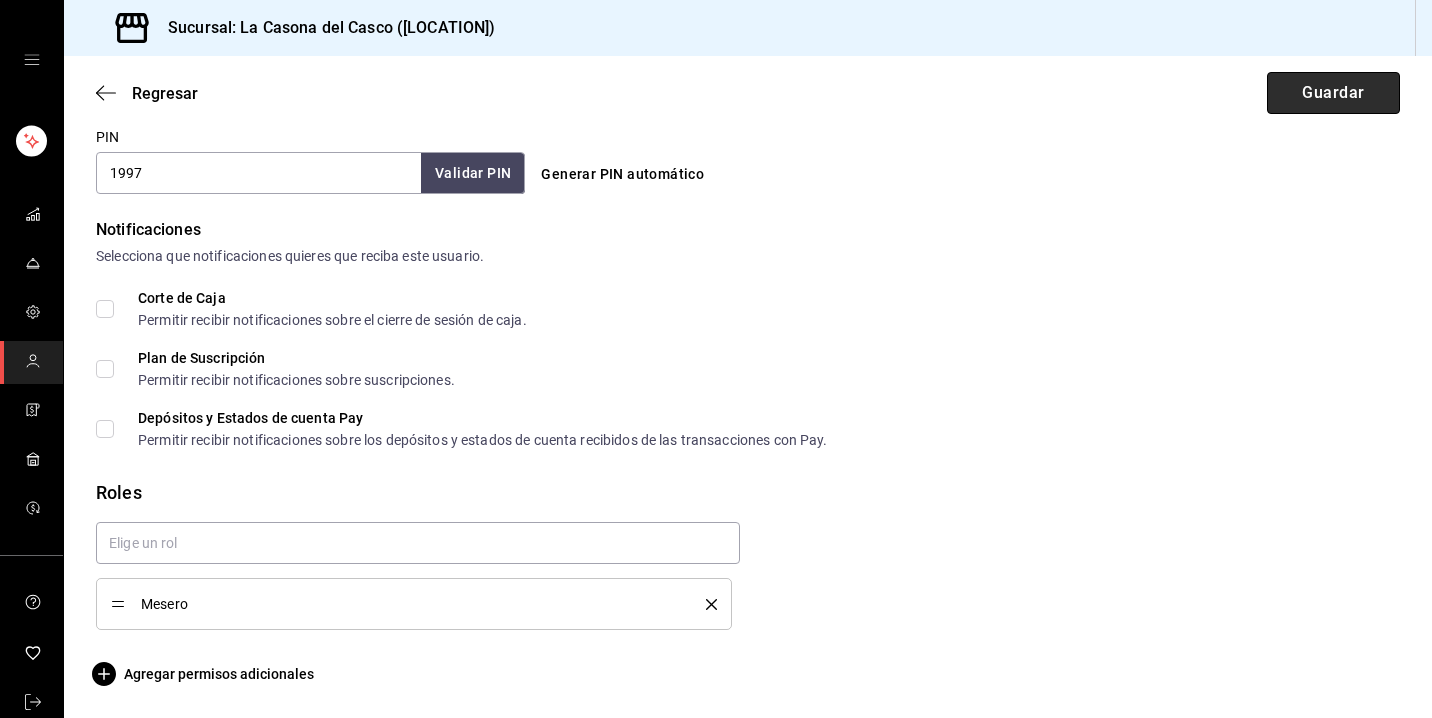click on "Guardar" at bounding box center (1333, 93) 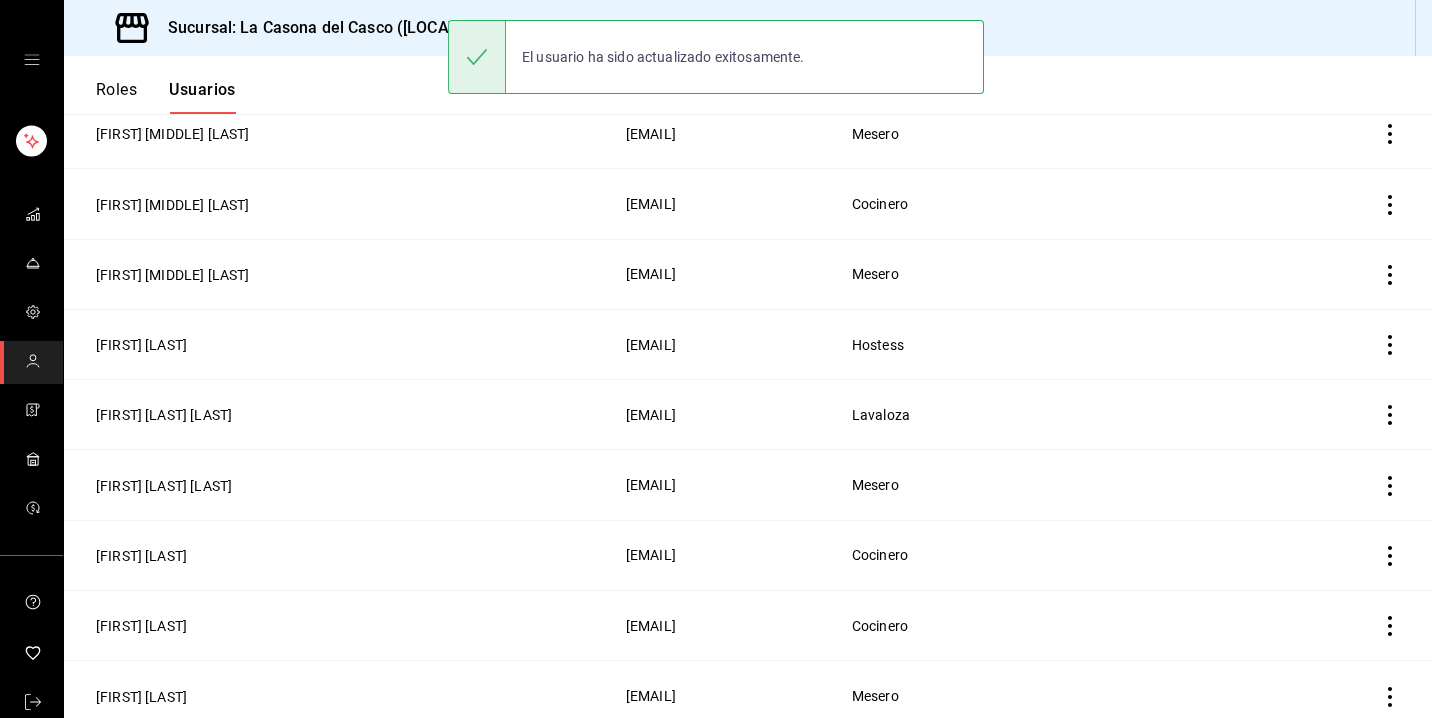 scroll, scrollTop: 218, scrollLeft: 0, axis: vertical 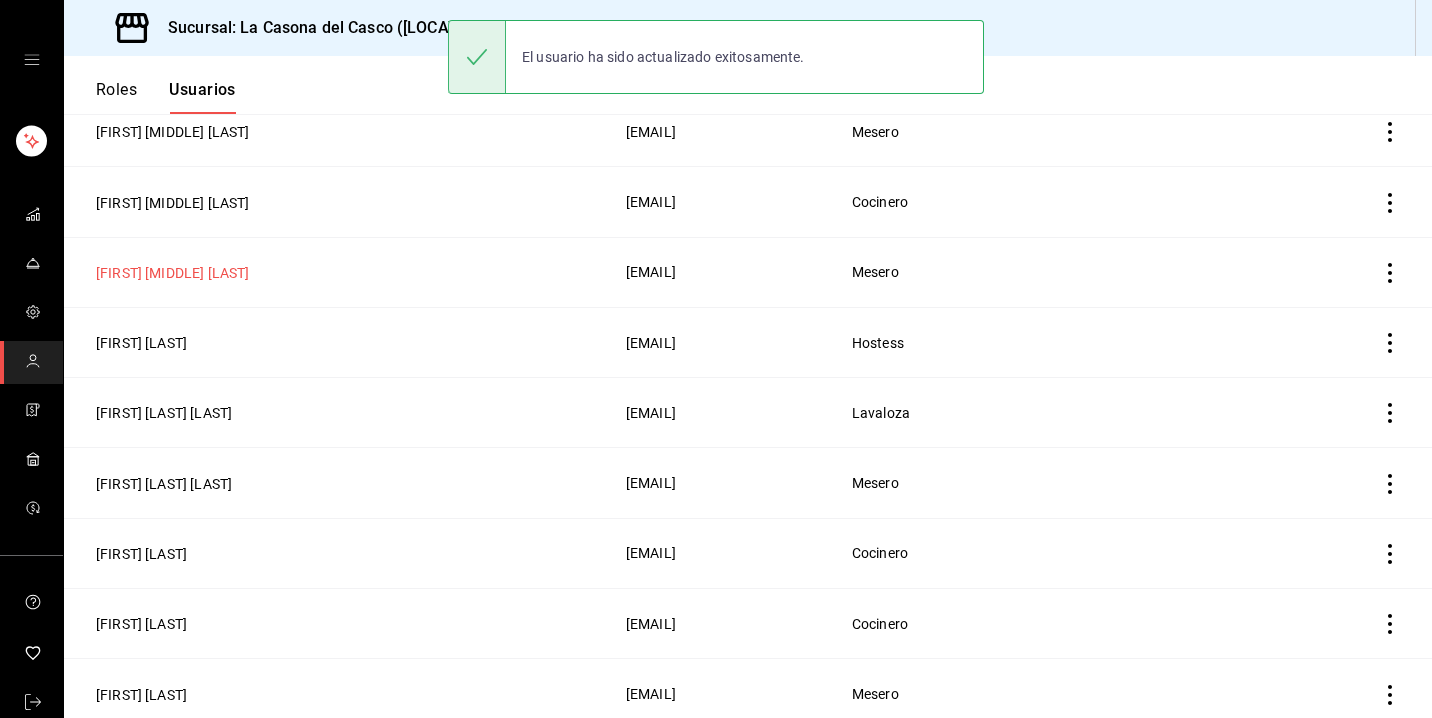 click on "[FIRST] [MIDDLE] [LAST]" at bounding box center [172, 273] 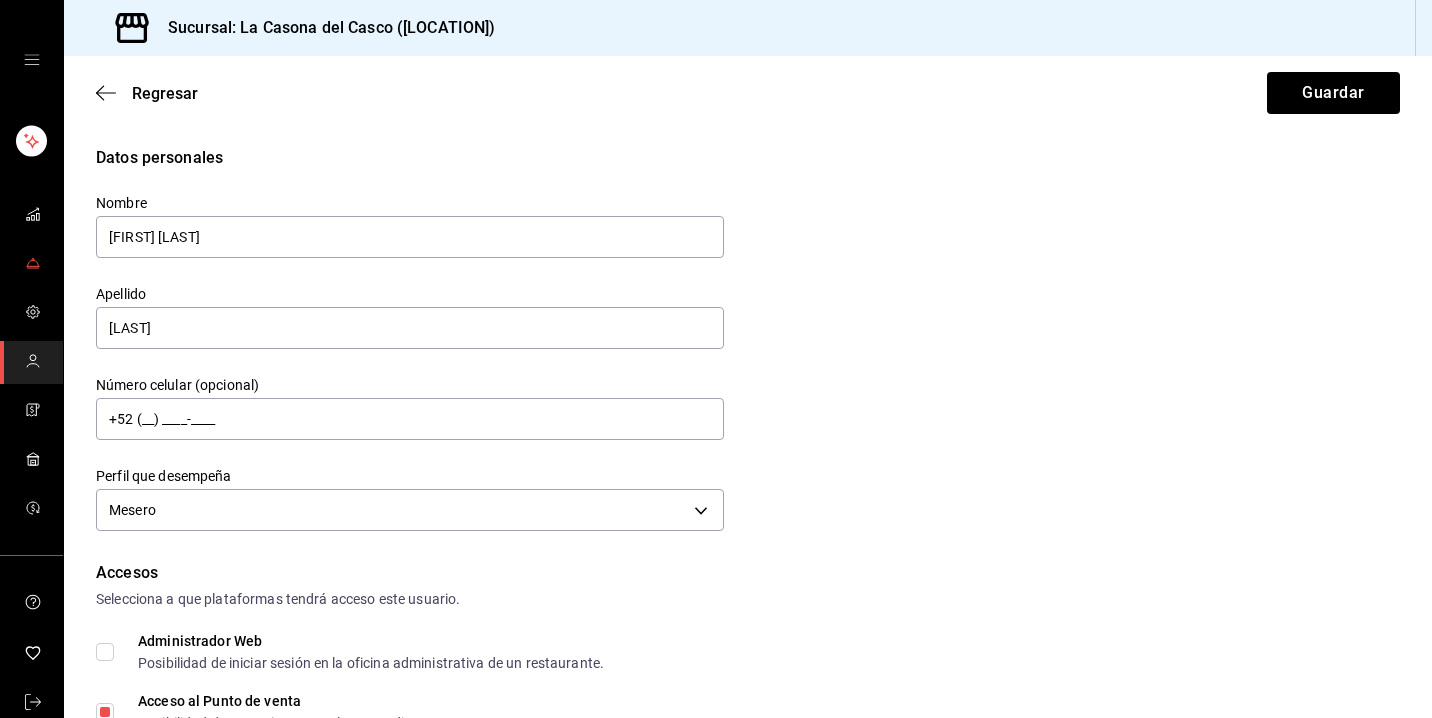 scroll, scrollTop: 0, scrollLeft: 0, axis: both 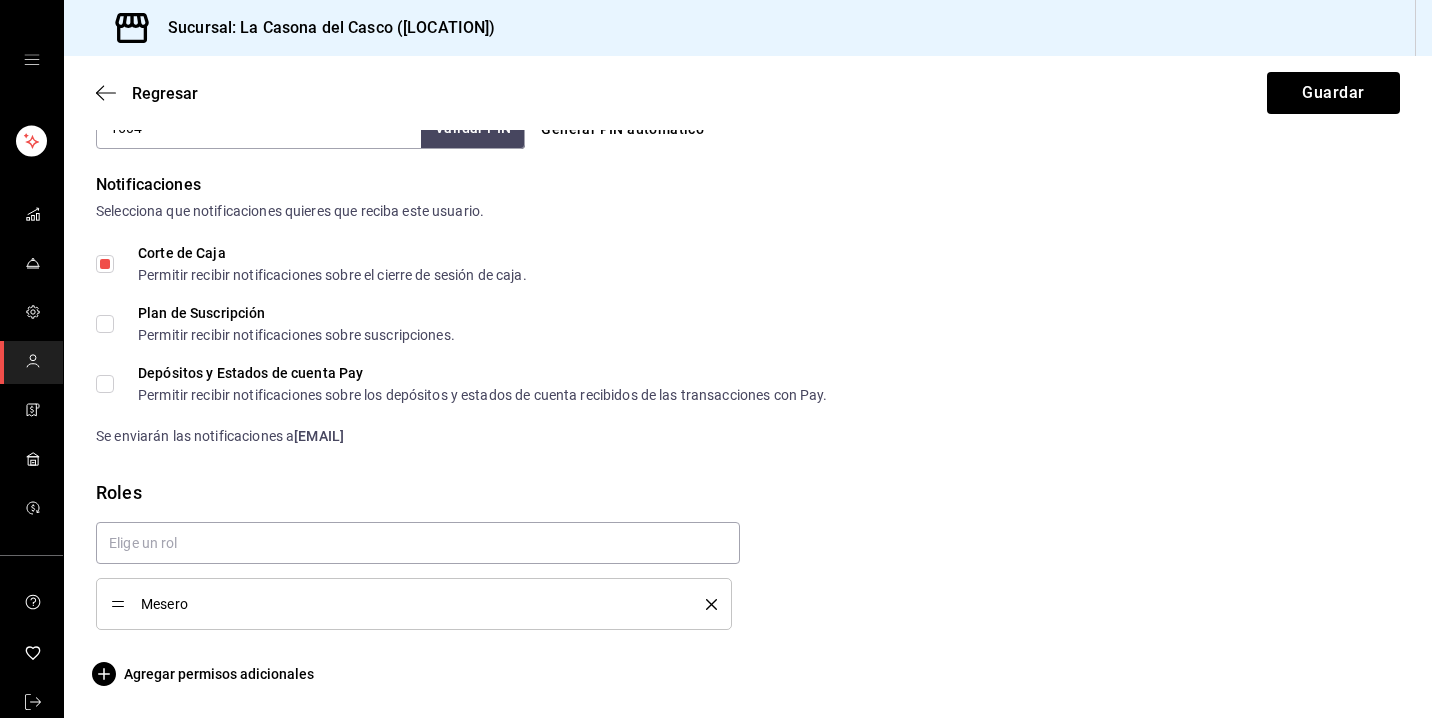 click on "Corte de Caja Permitir recibir notificaciones sobre el cierre de sesión de caja." at bounding box center (105, 264) 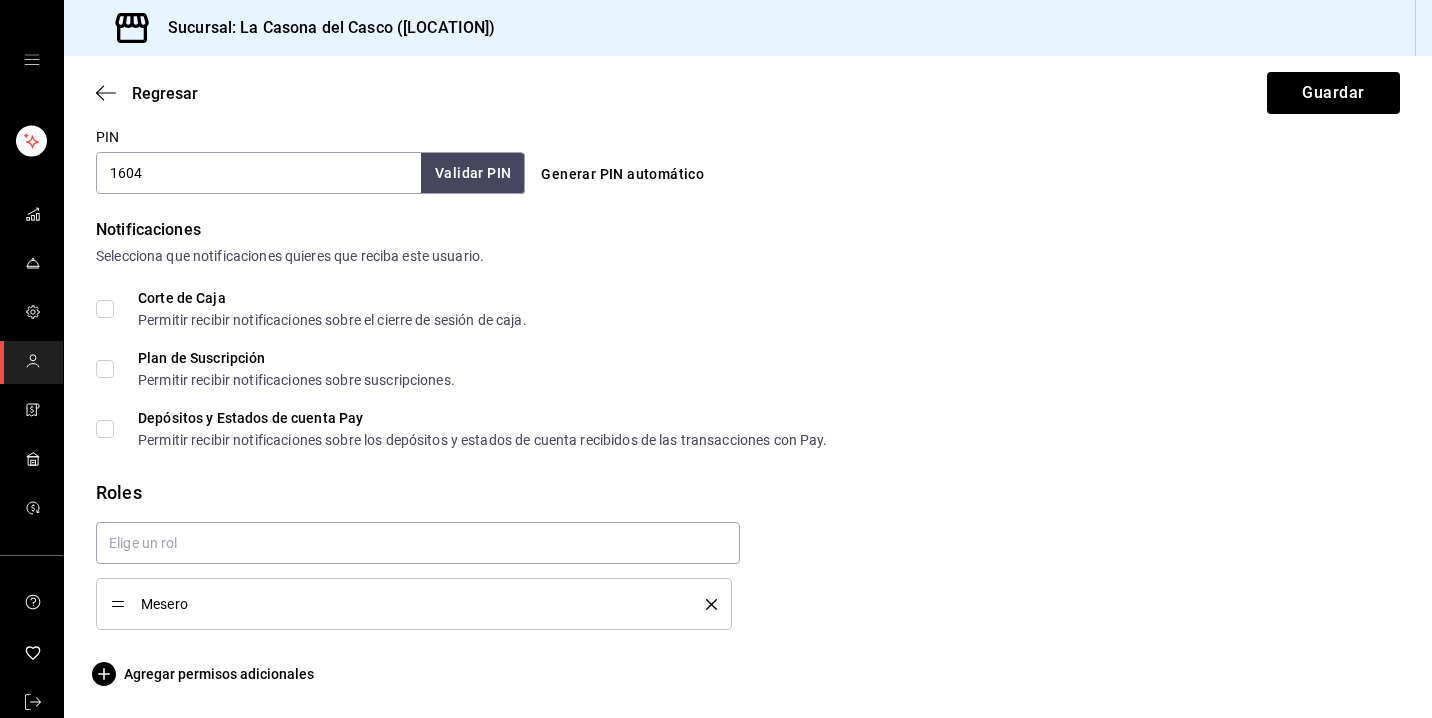 scroll, scrollTop: 946, scrollLeft: 0, axis: vertical 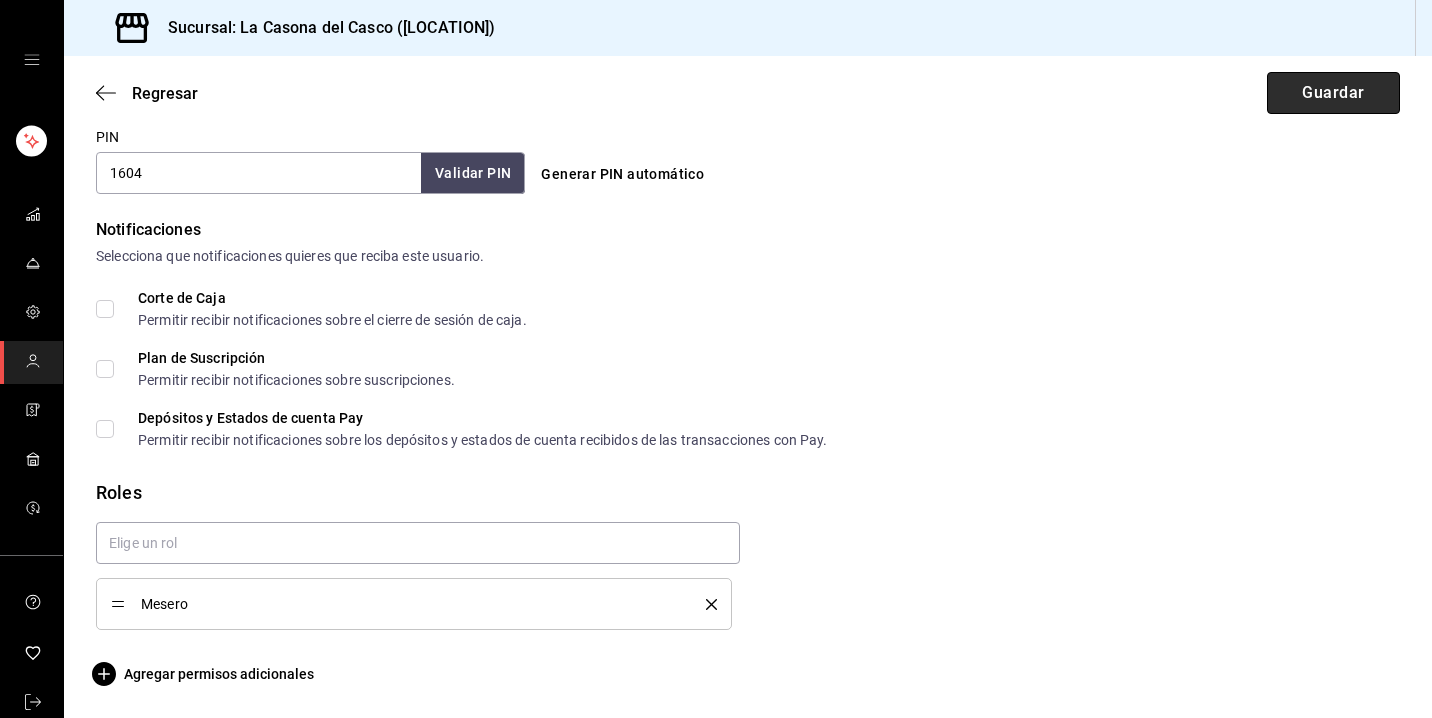 click on "Guardar" at bounding box center [1333, 93] 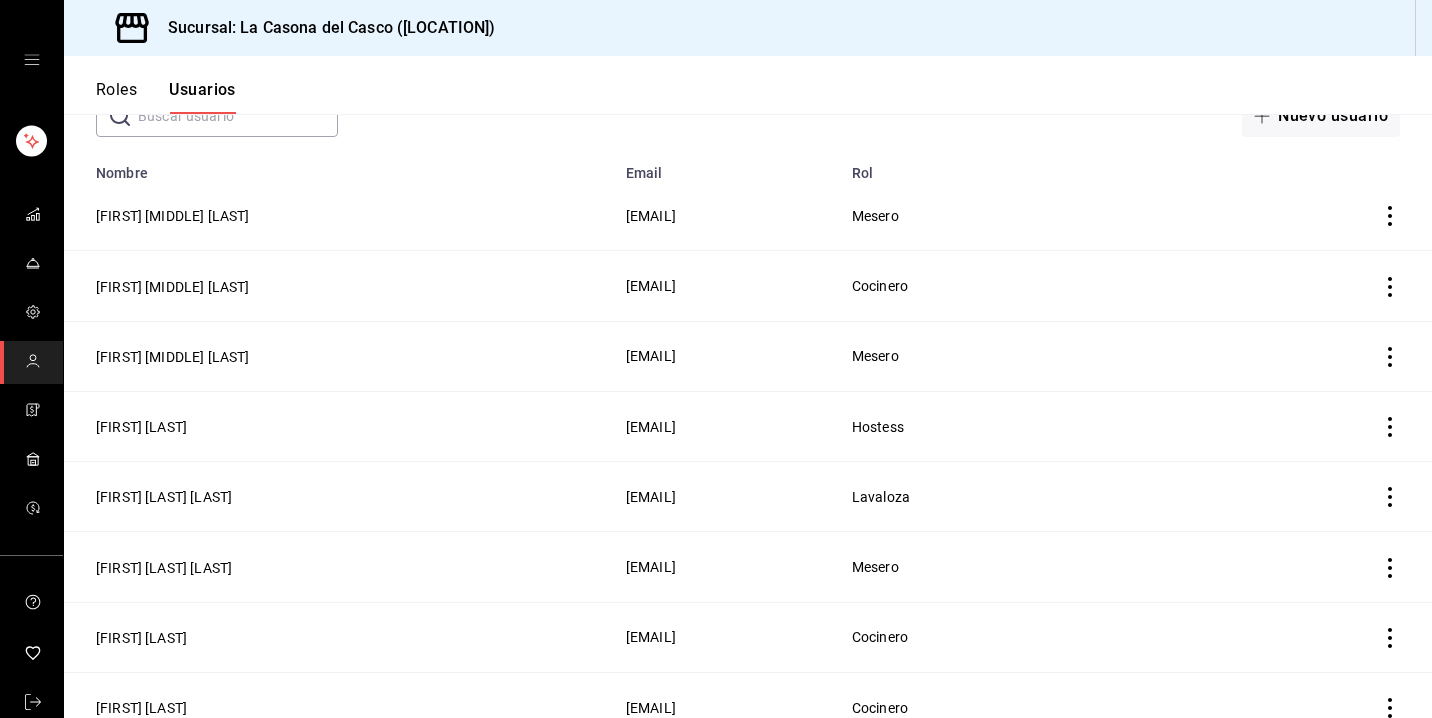 scroll, scrollTop: 138, scrollLeft: 0, axis: vertical 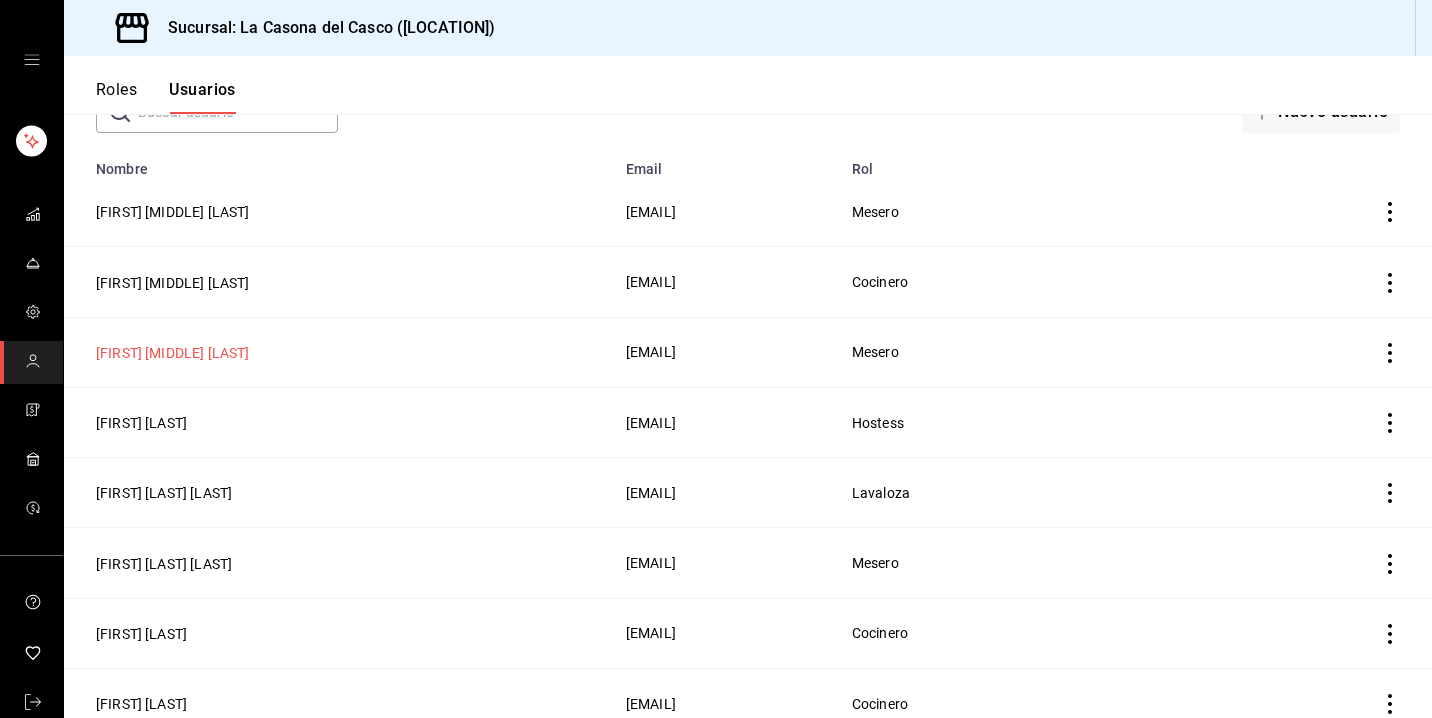 click on "[FIRST] [MIDDLE] [LAST]" at bounding box center (172, 353) 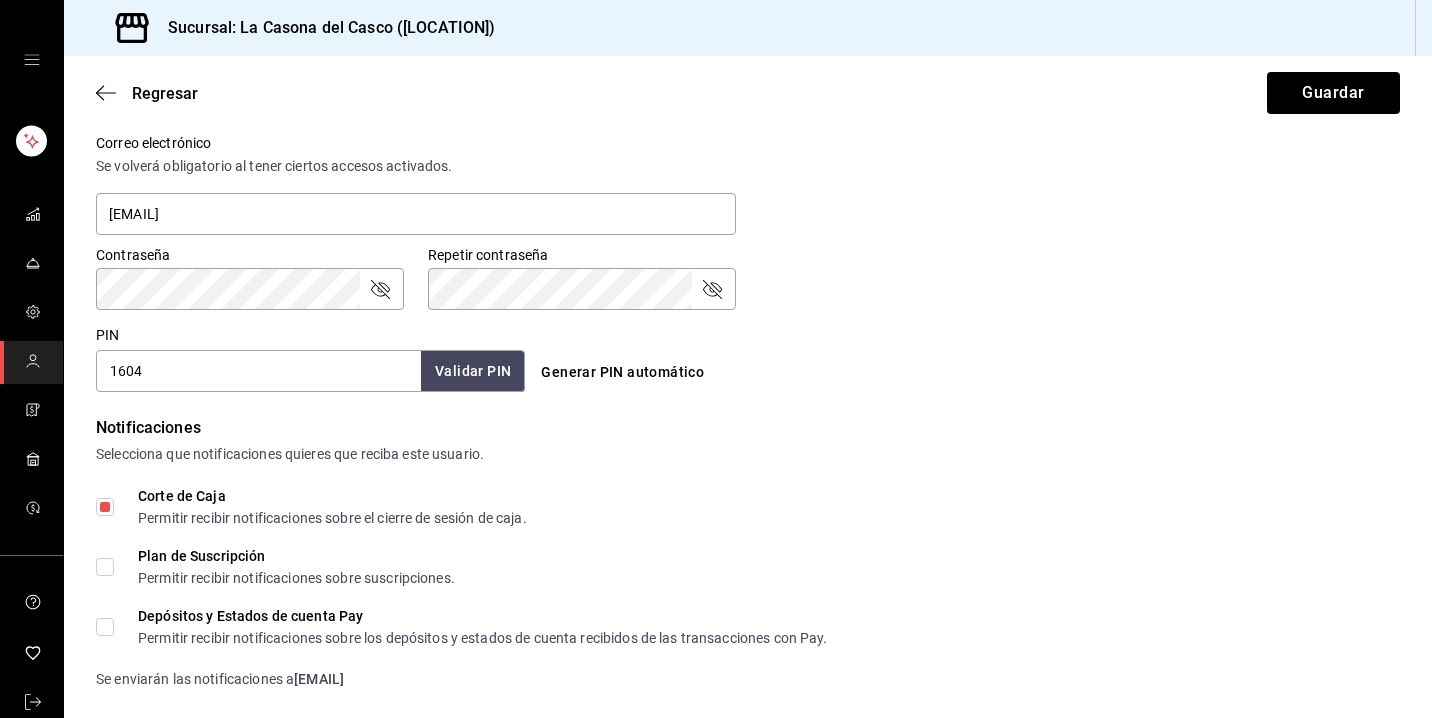 scroll, scrollTop: 757, scrollLeft: 0, axis: vertical 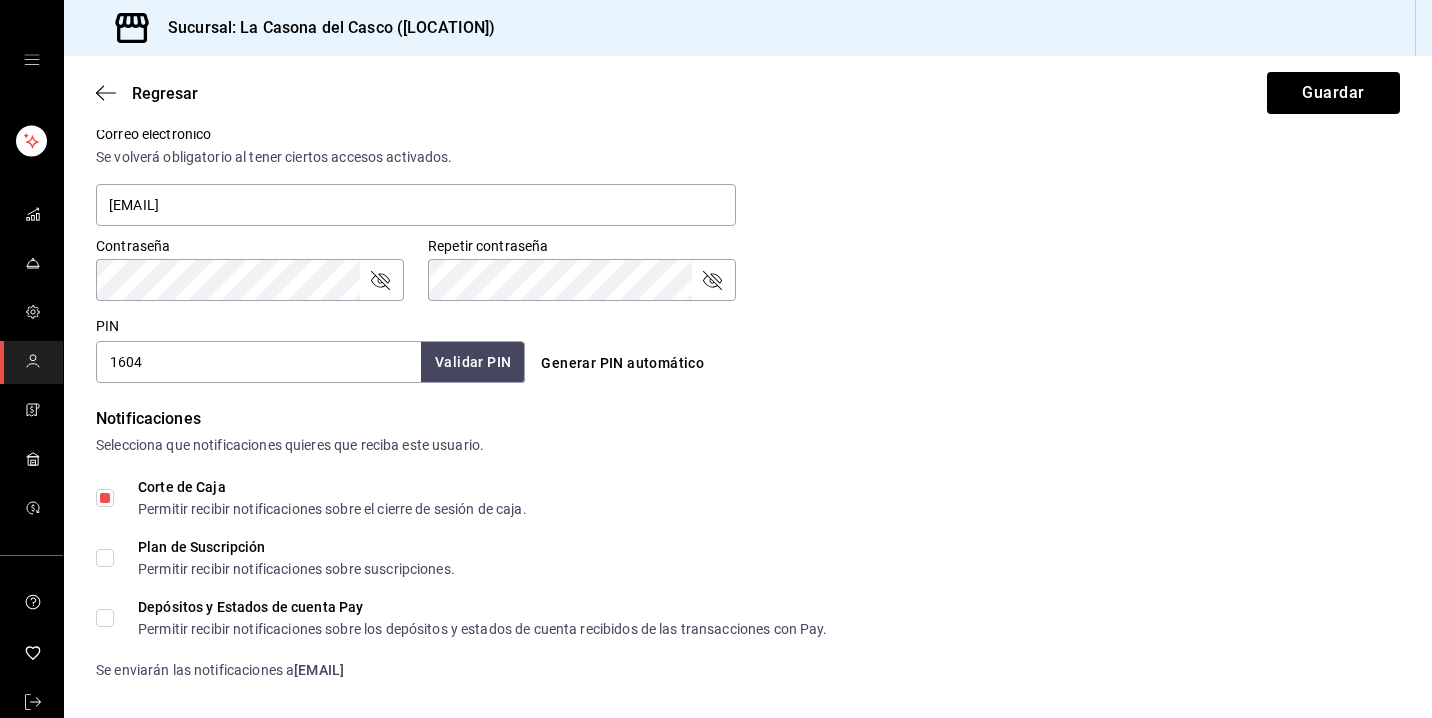 click on "Corte de Caja Permitir recibir notificaciones sobre el cierre de sesión de caja." at bounding box center [105, 498] 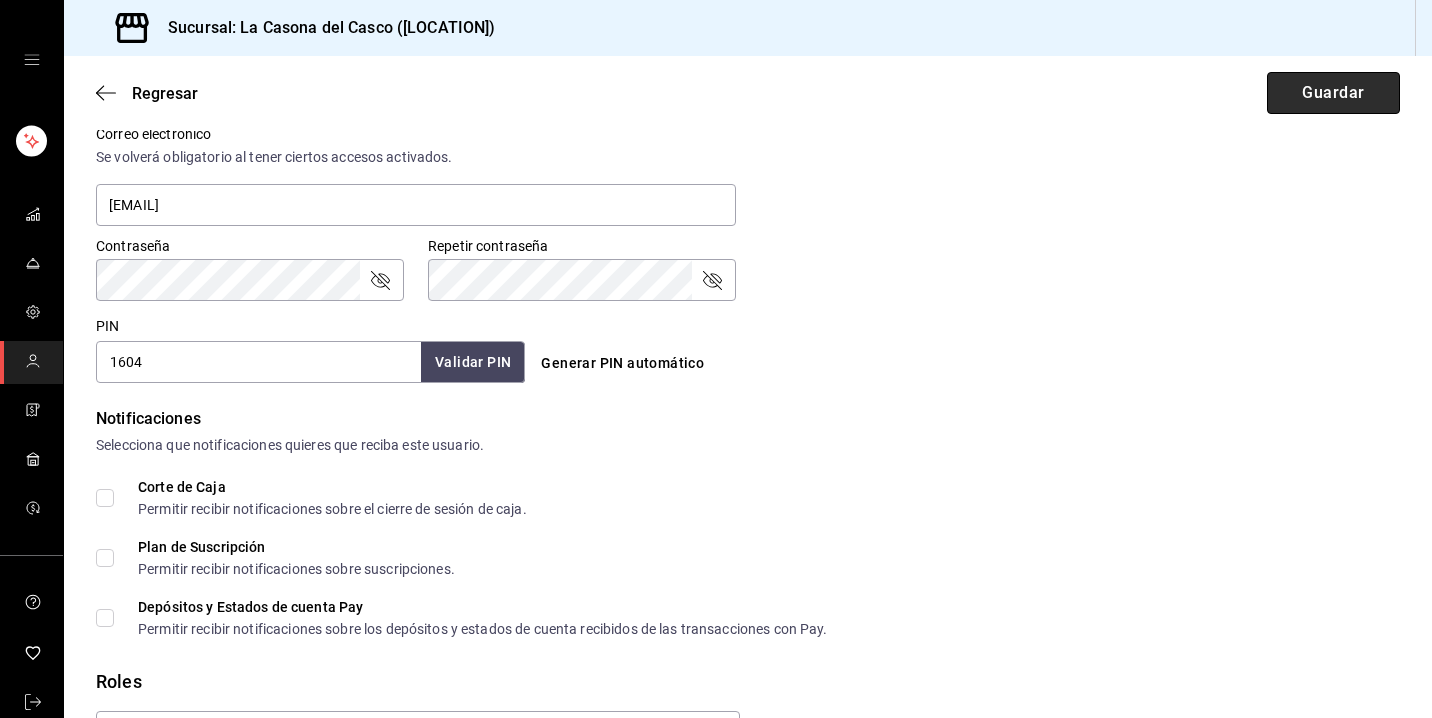 click on "Guardar" at bounding box center [1333, 93] 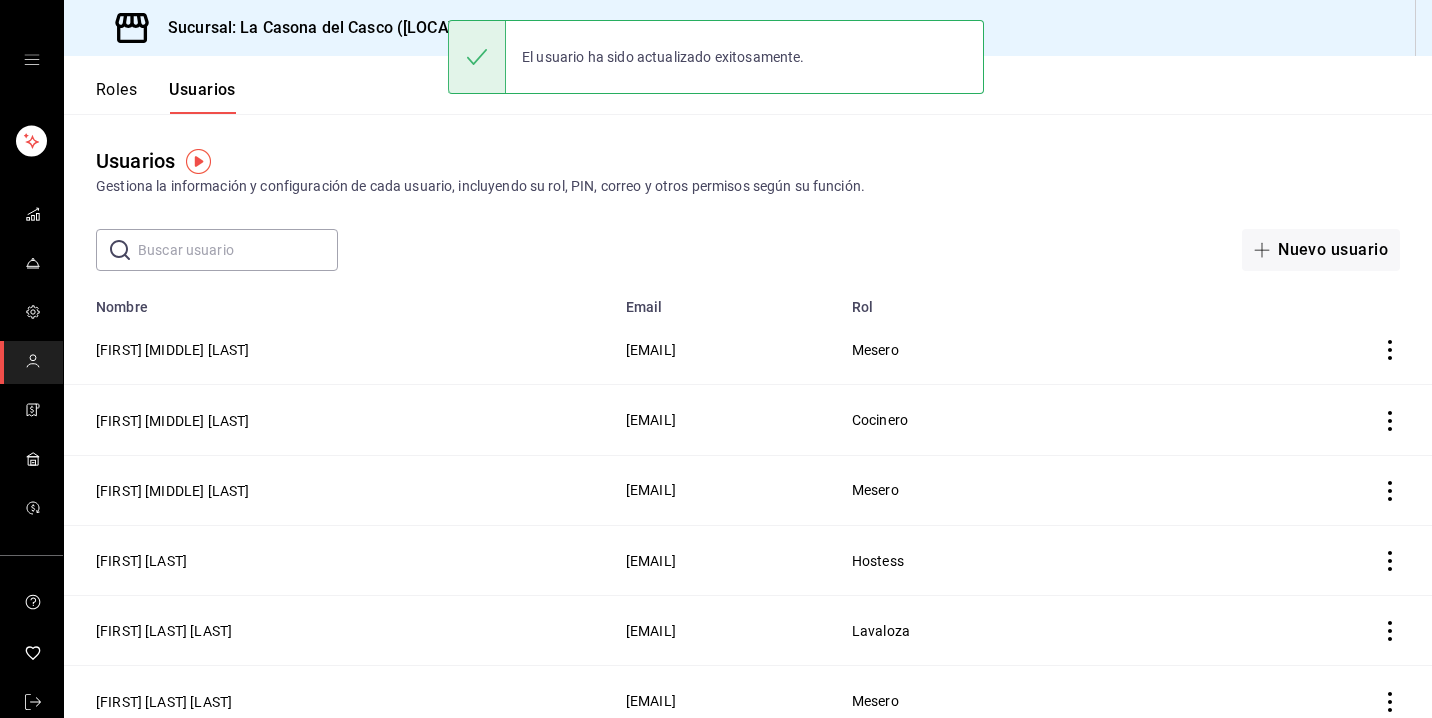 click on "Roles" at bounding box center [116, 97] 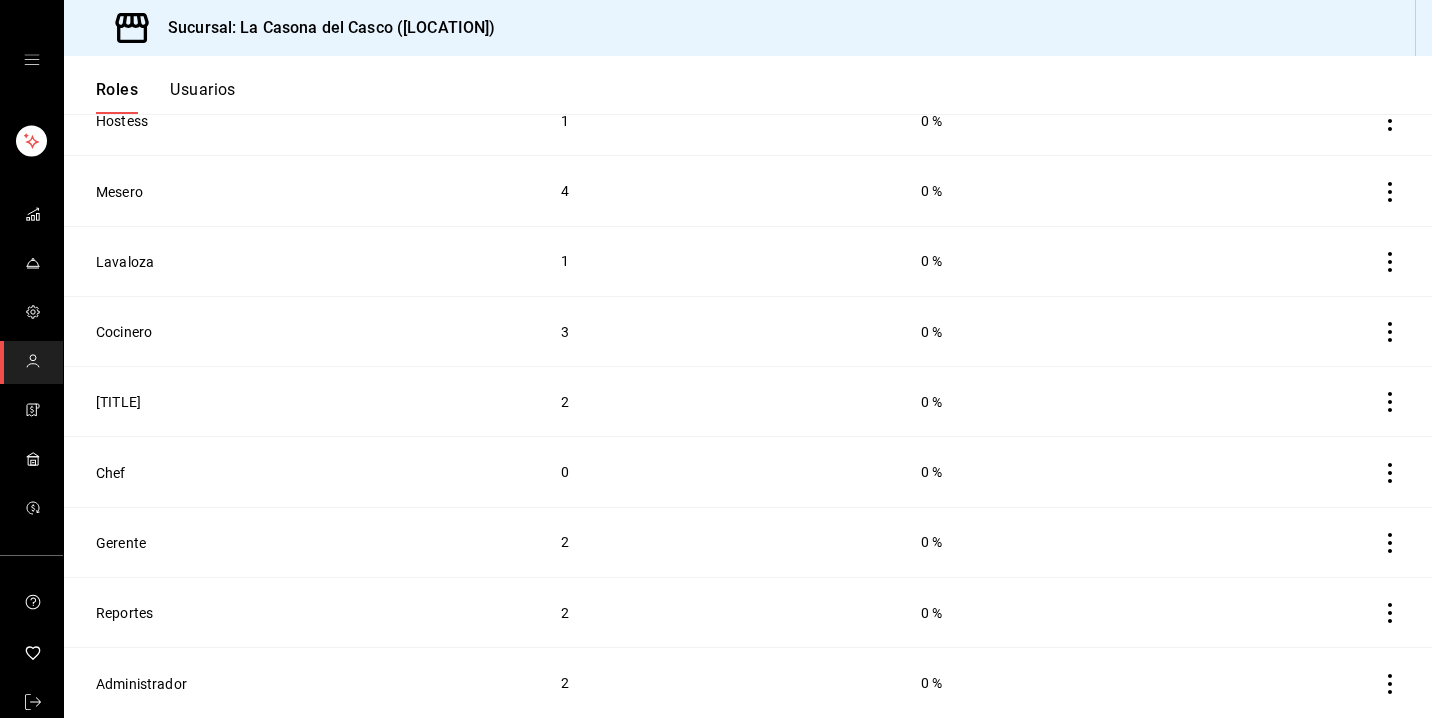 scroll, scrollTop: 229, scrollLeft: 0, axis: vertical 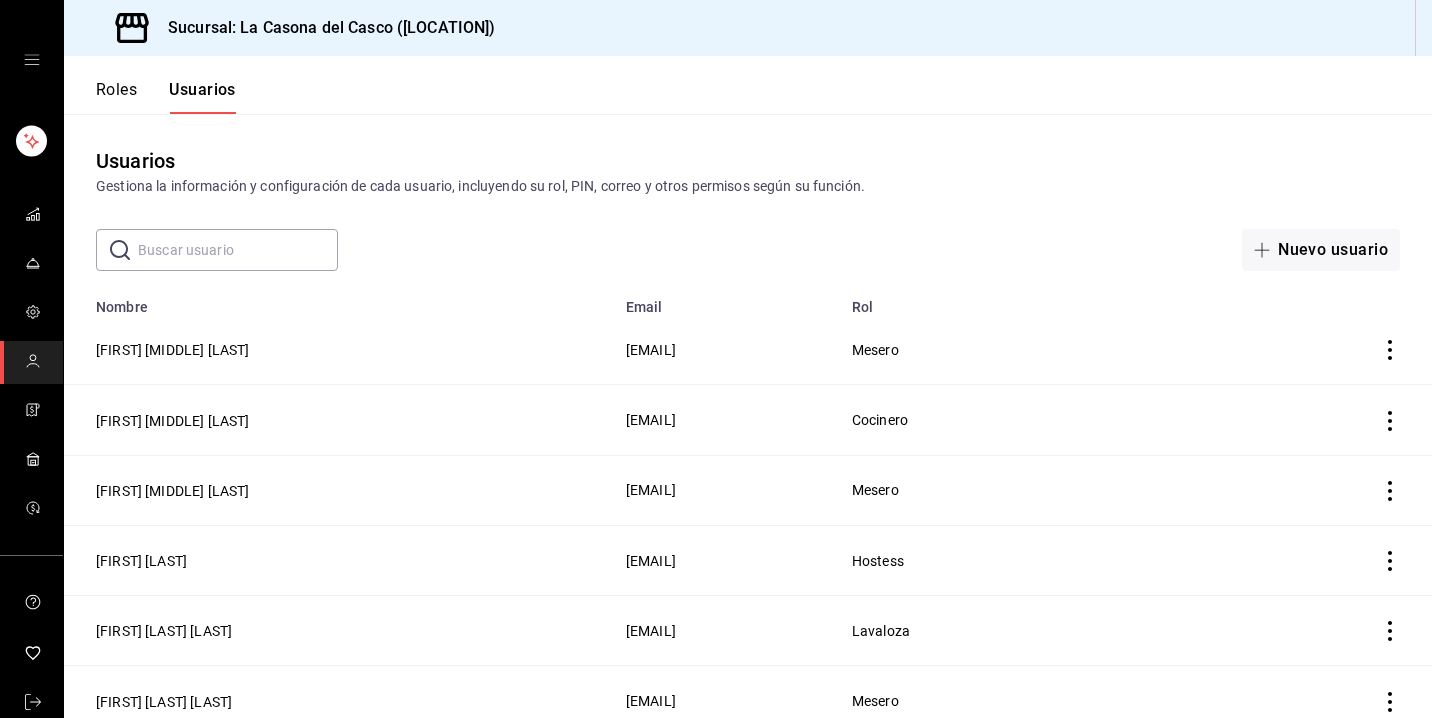 click 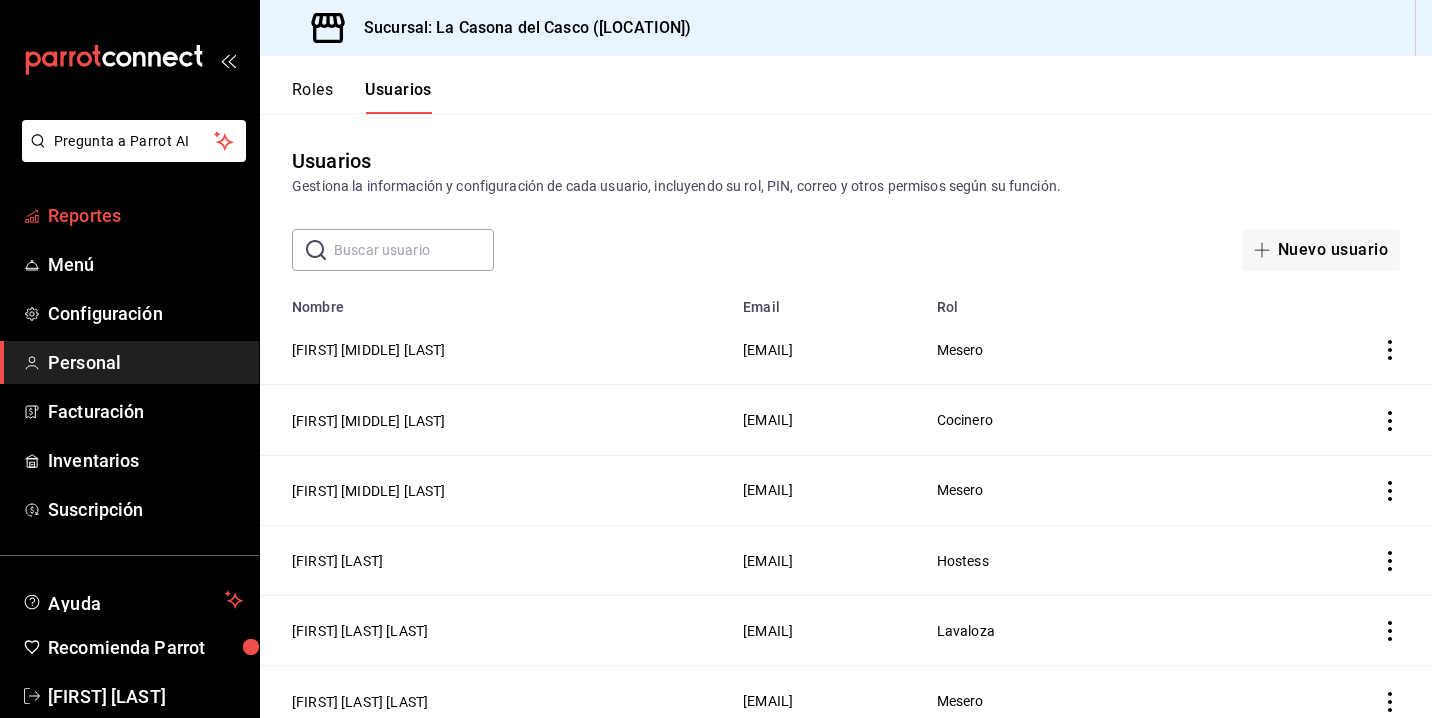 click on "Reportes" at bounding box center [145, 215] 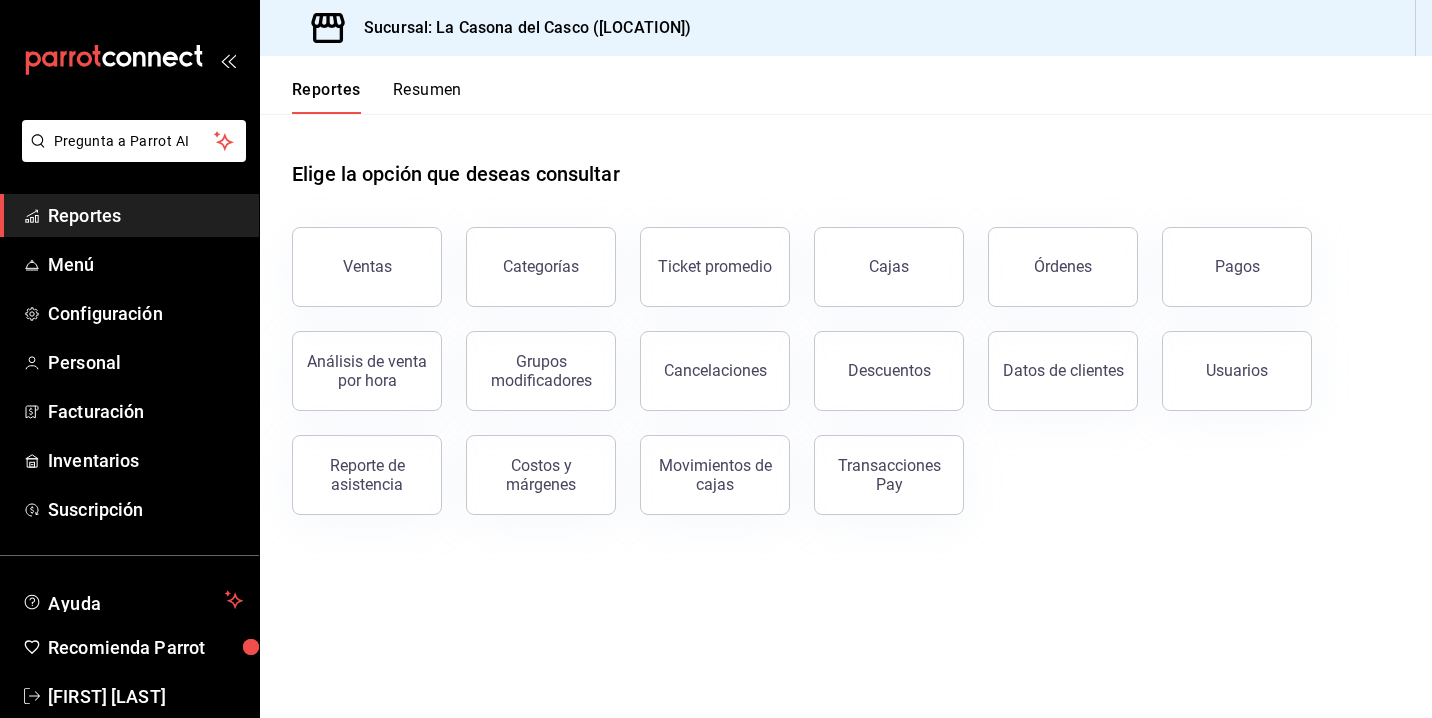 click on "Resumen" at bounding box center [427, 97] 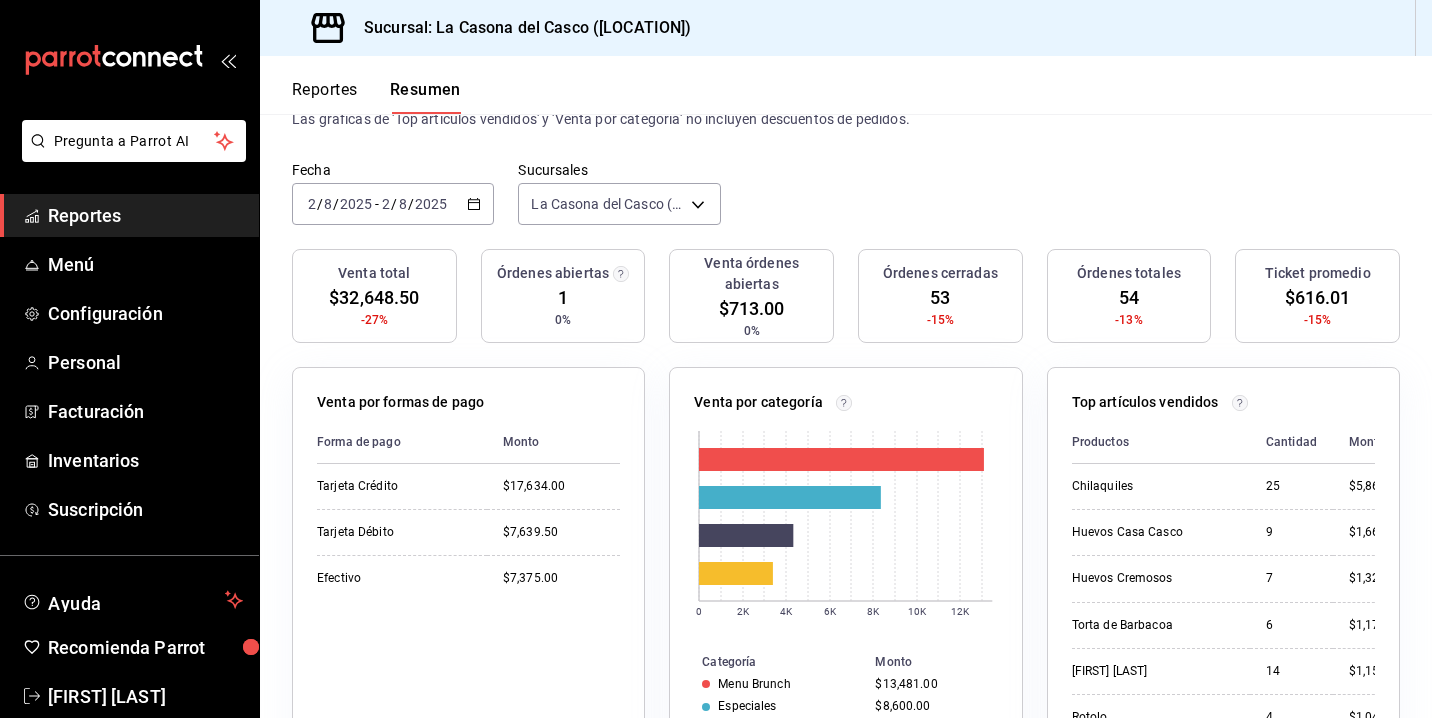 scroll, scrollTop: 90, scrollLeft: 0, axis: vertical 